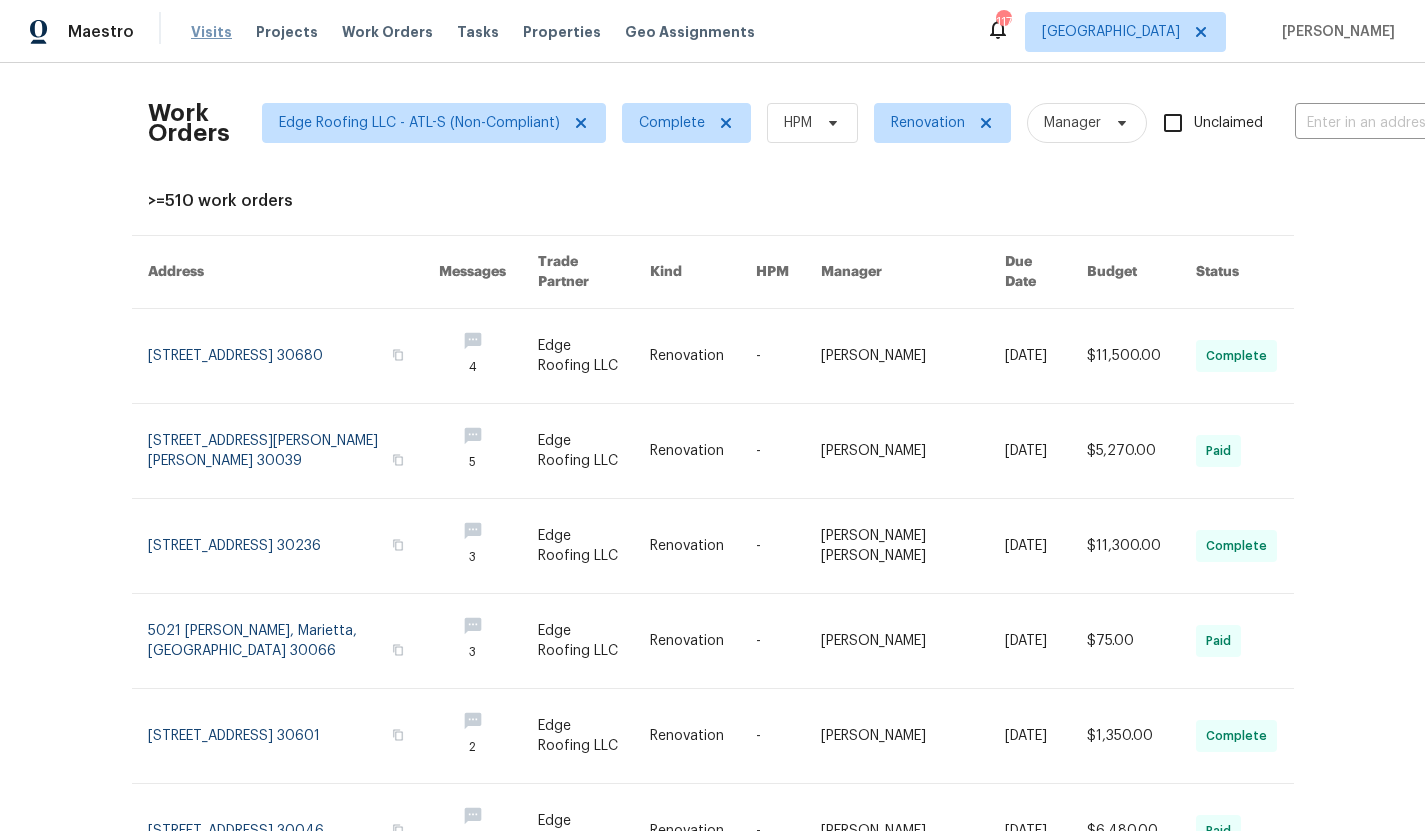 scroll, scrollTop: 0, scrollLeft: 0, axis: both 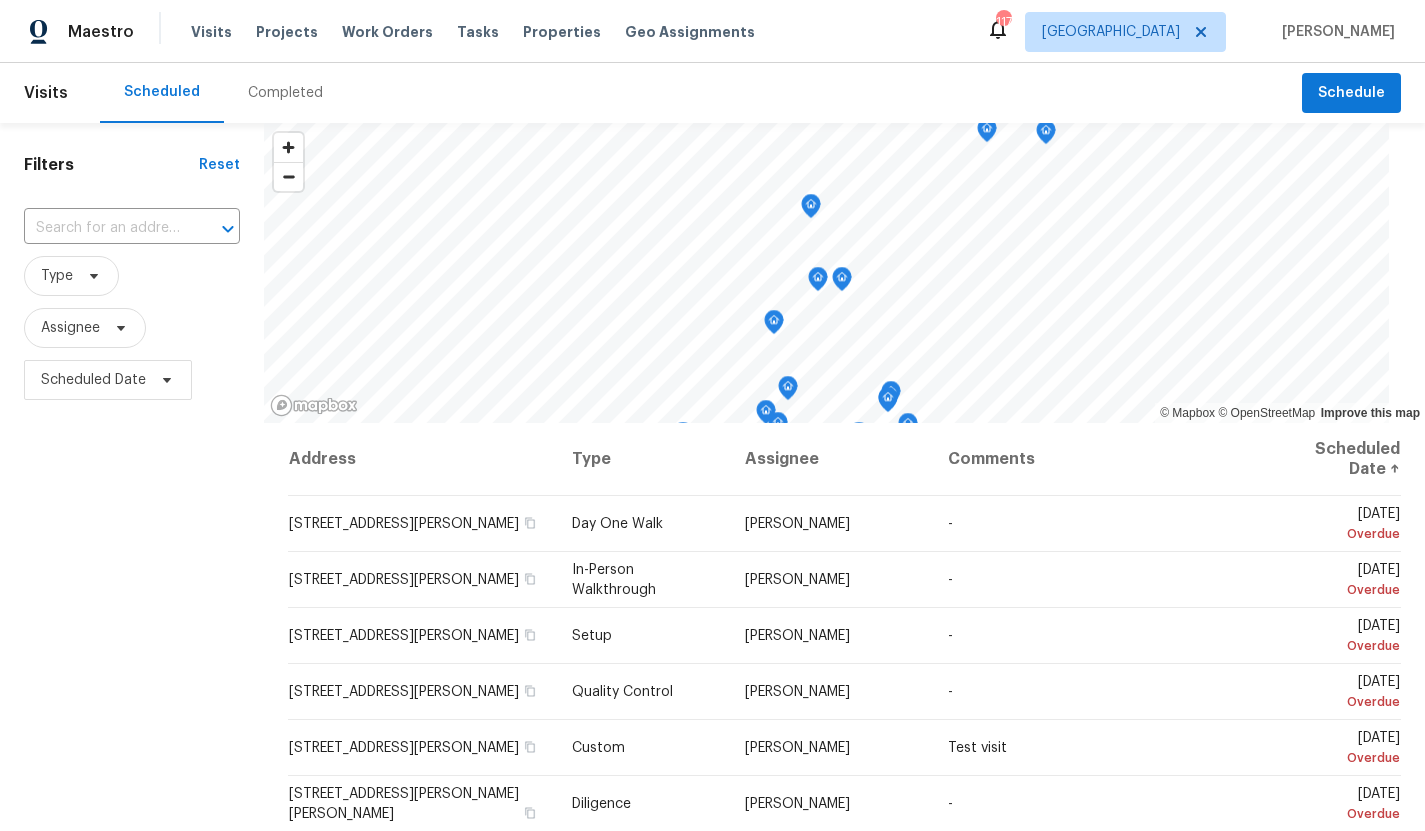 click on "Completed" at bounding box center (285, 93) 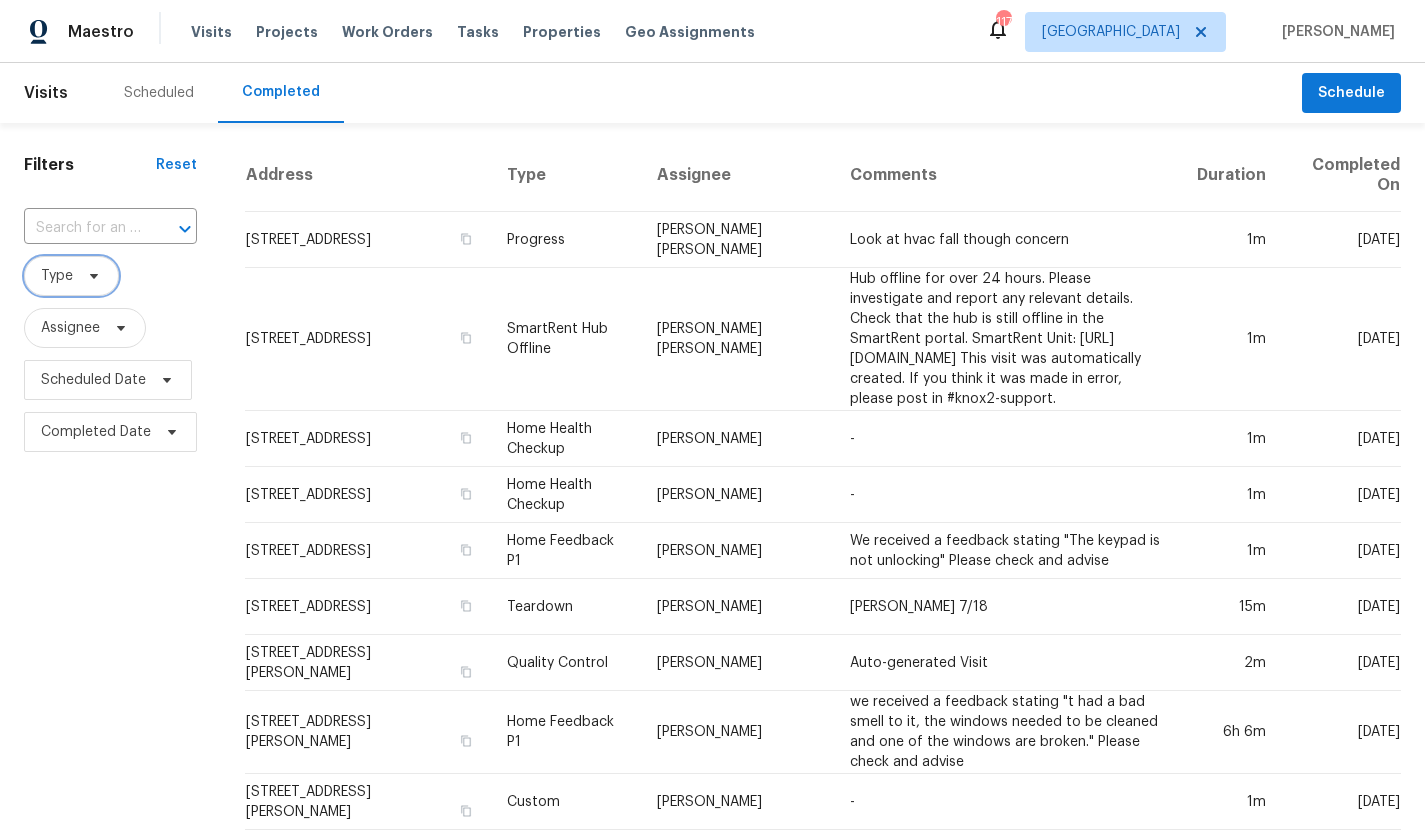 click on "Type" at bounding box center (57, 276) 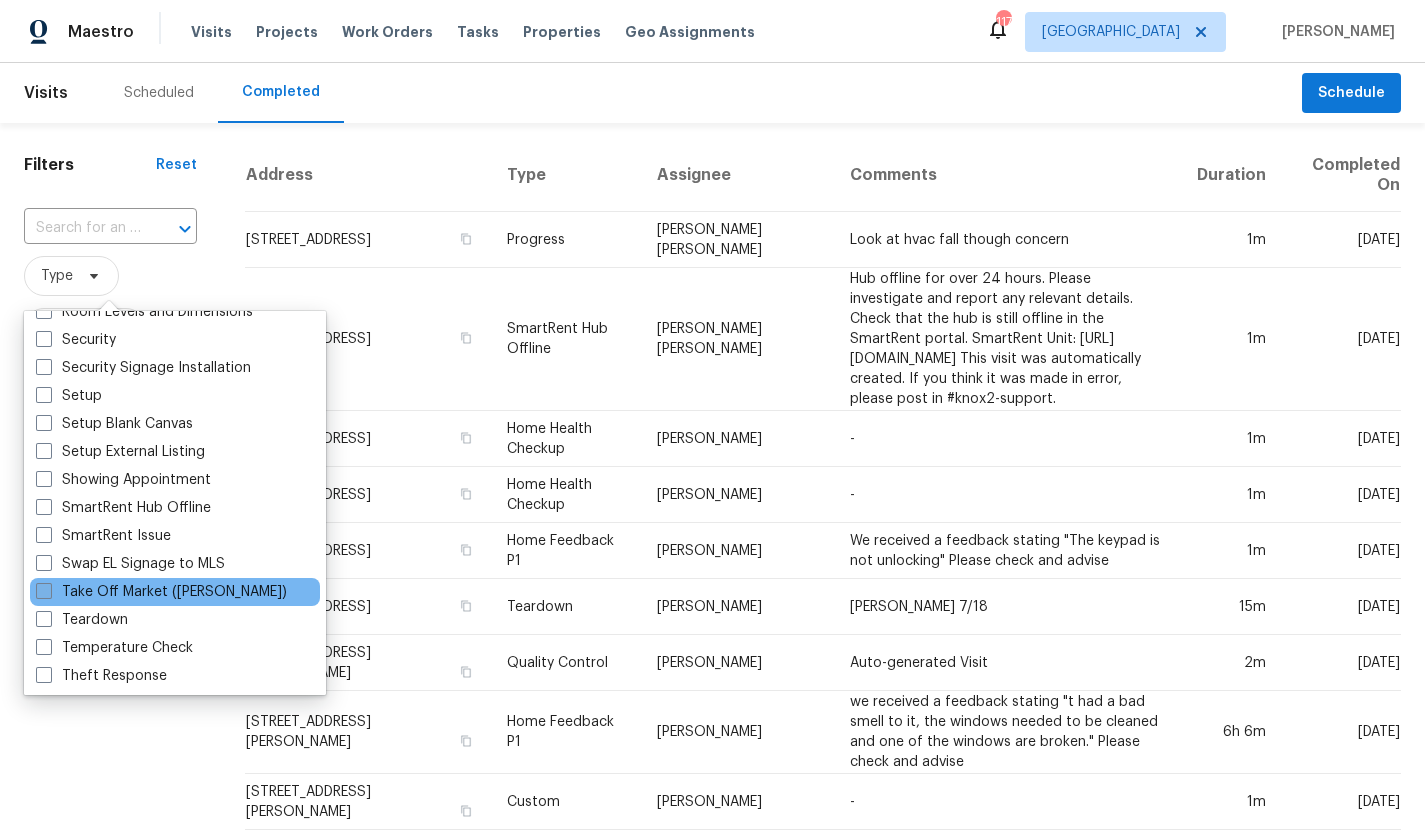 scroll, scrollTop: 1700, scrollLeft: 0, axis: vertical 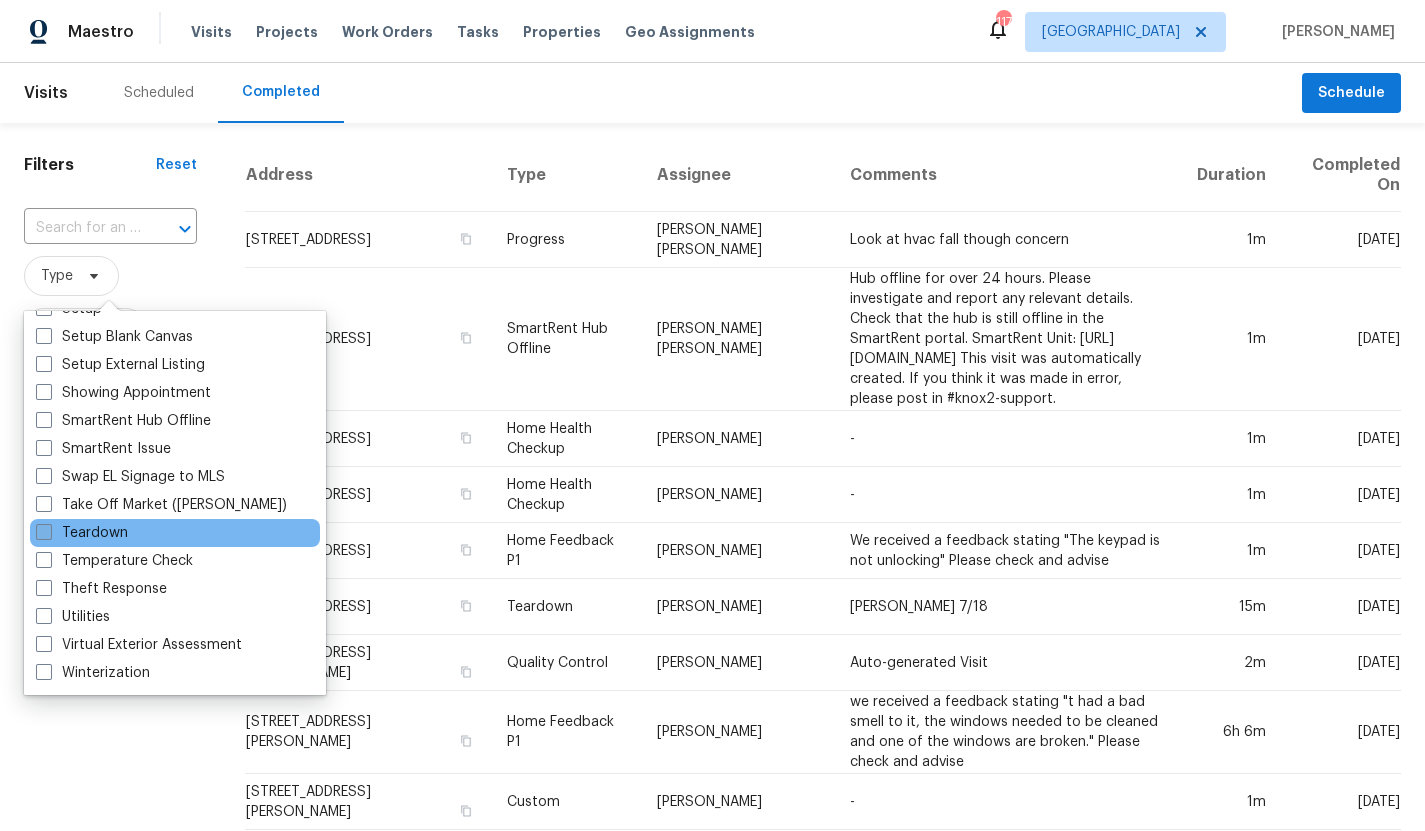 click on "Teardown" at bounding box center (175, 533) 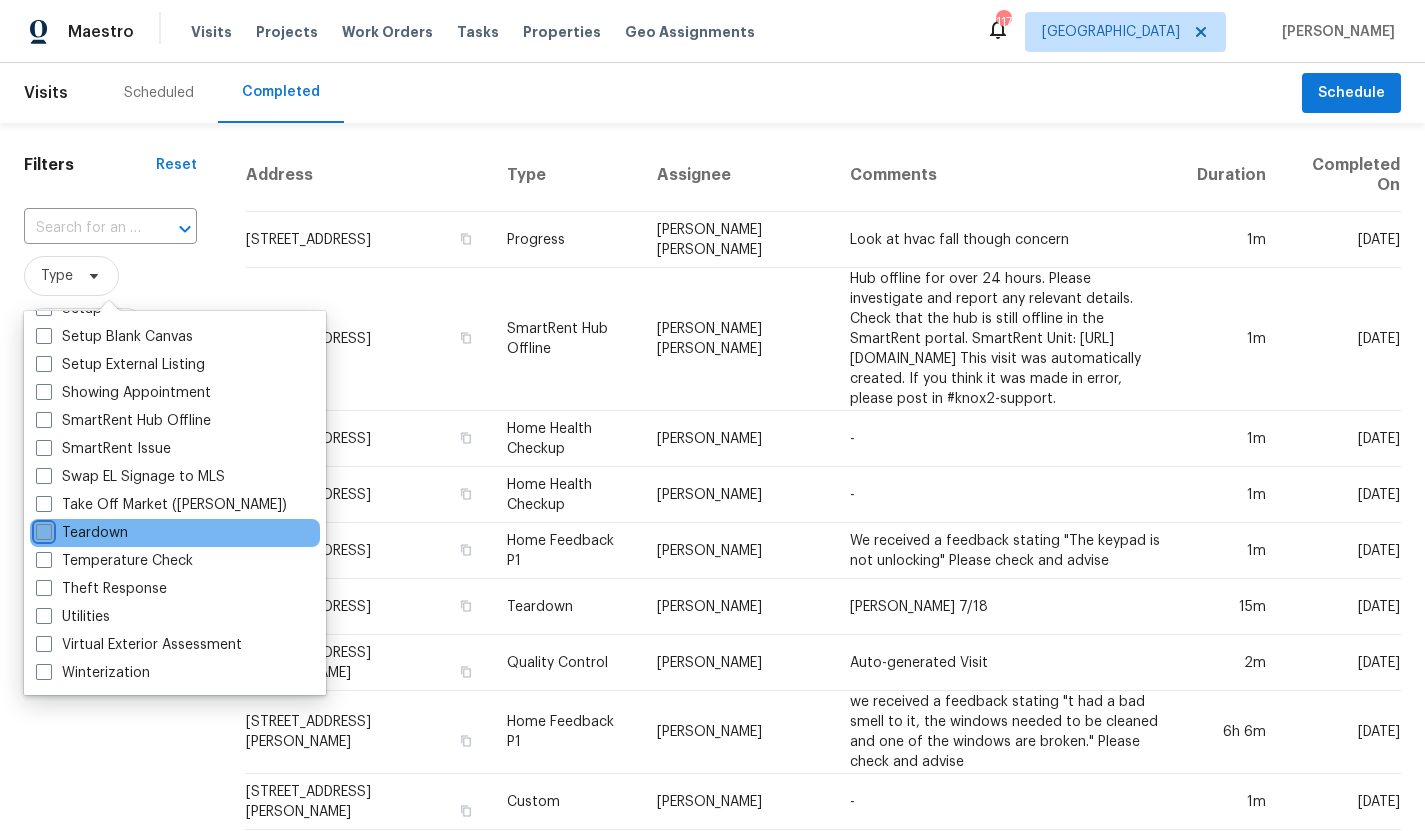 click on "Teardown" at bounding box center (42, 529) 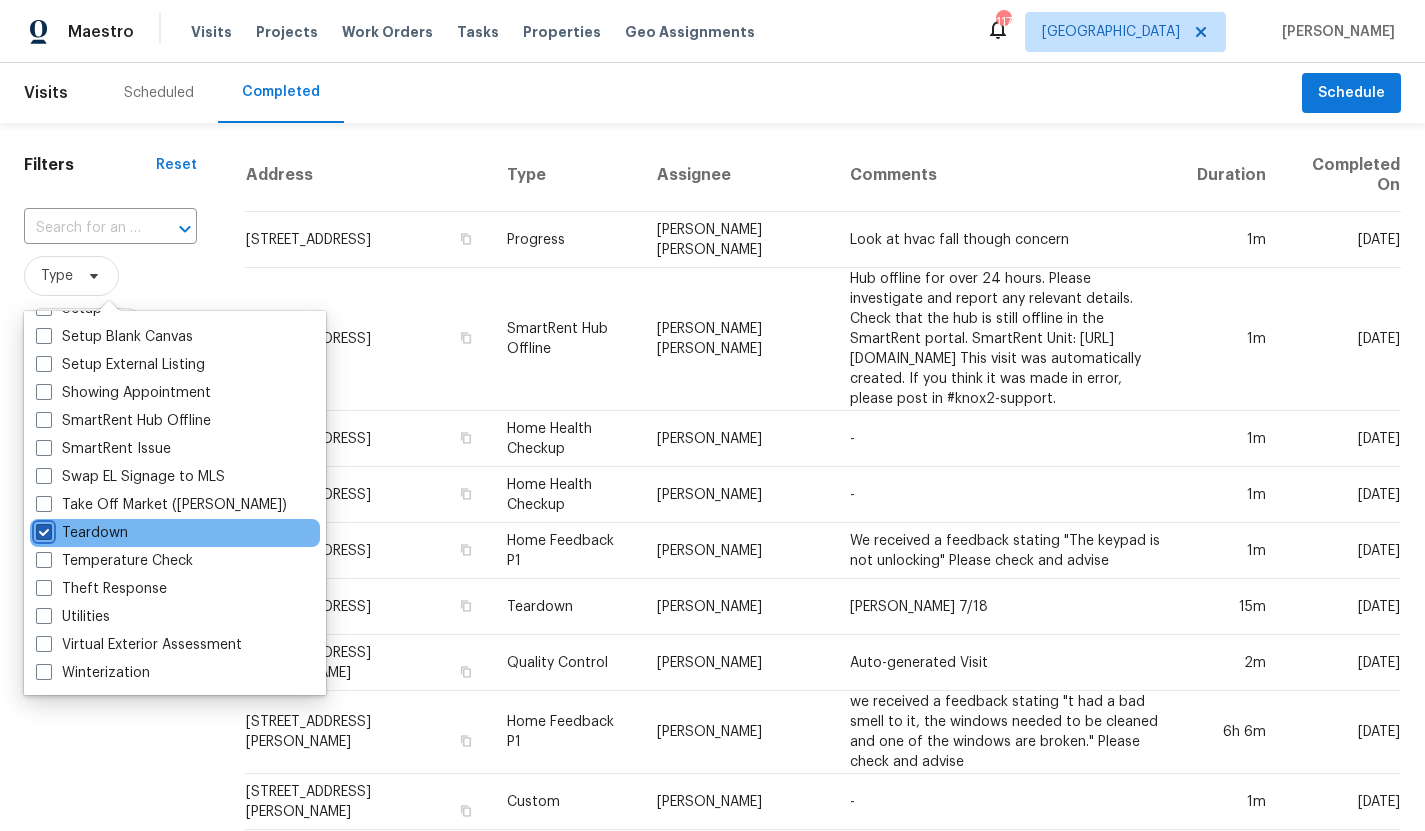 checkbox on "true" 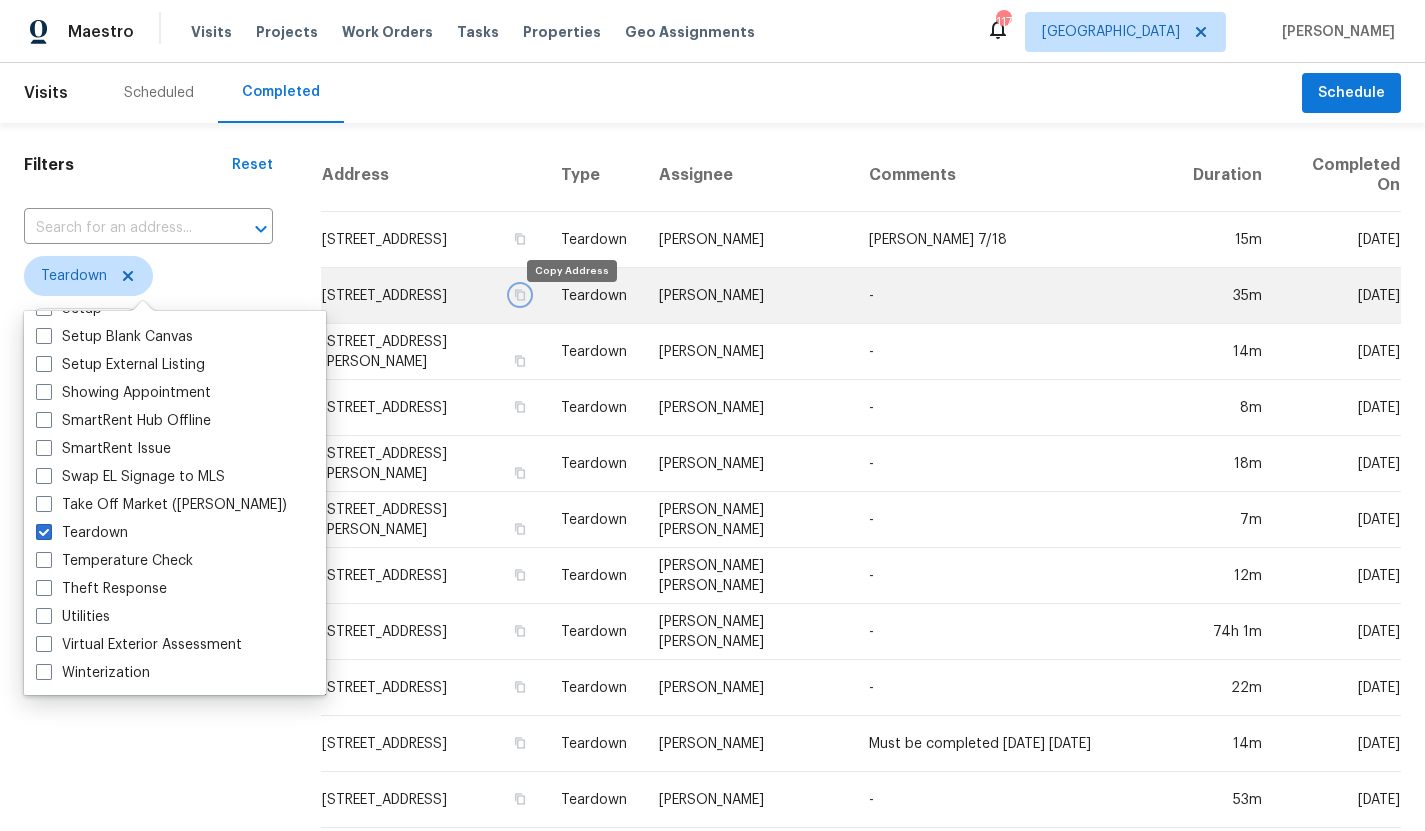 click 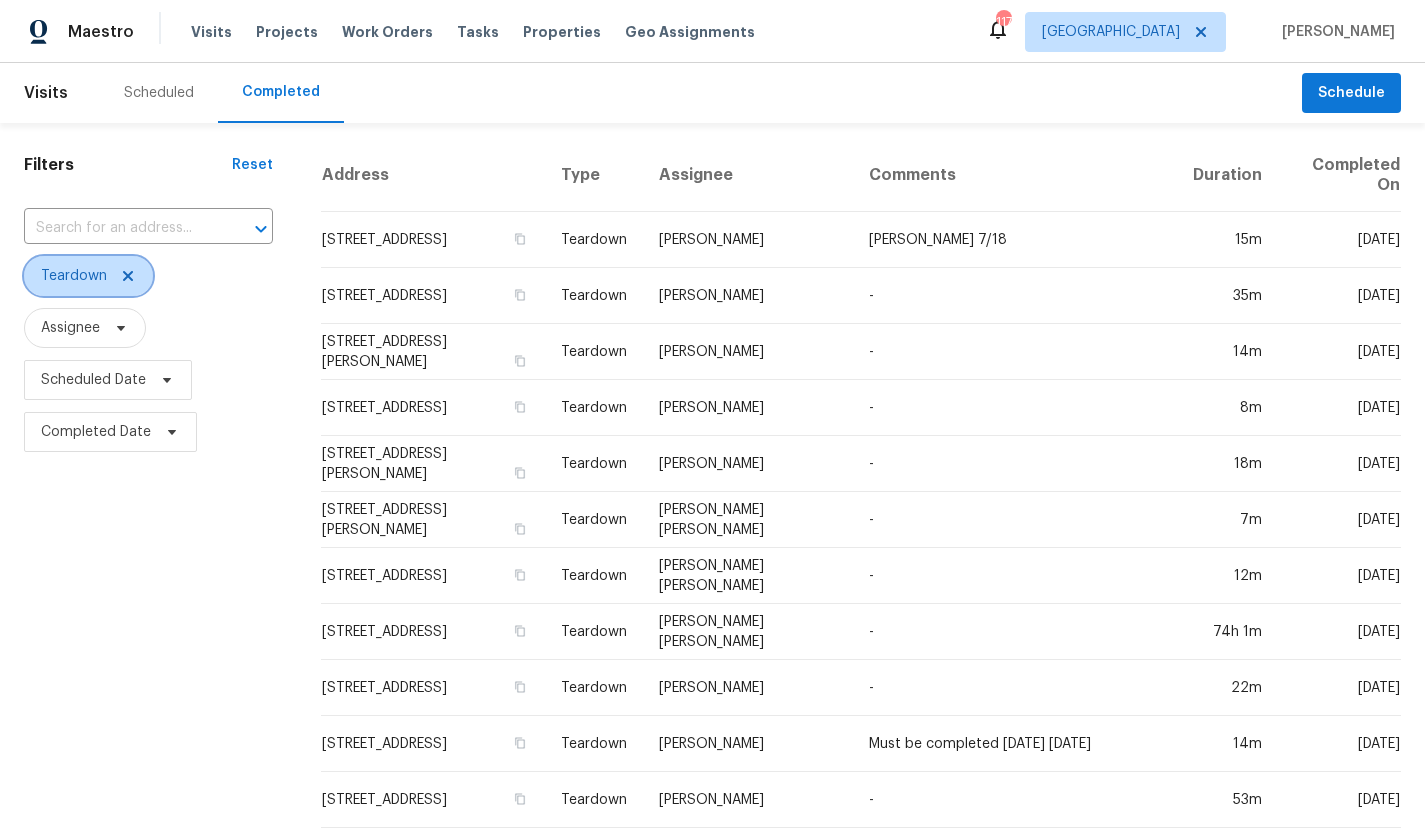 click on "Teardown" at bounding box center (74, 276) 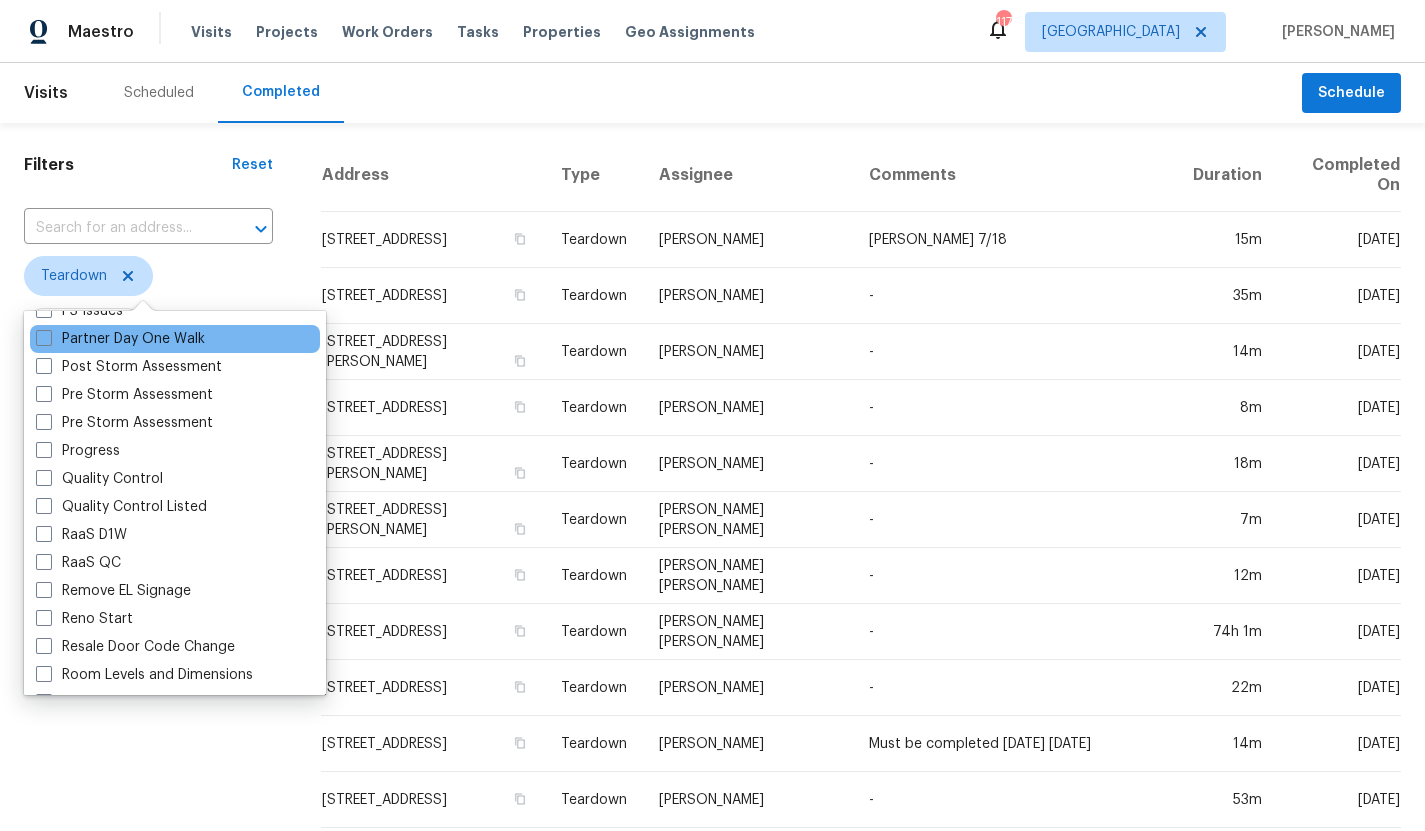 scroll, scrollTop: 1700, scrollLeft: 0, axis: vertical 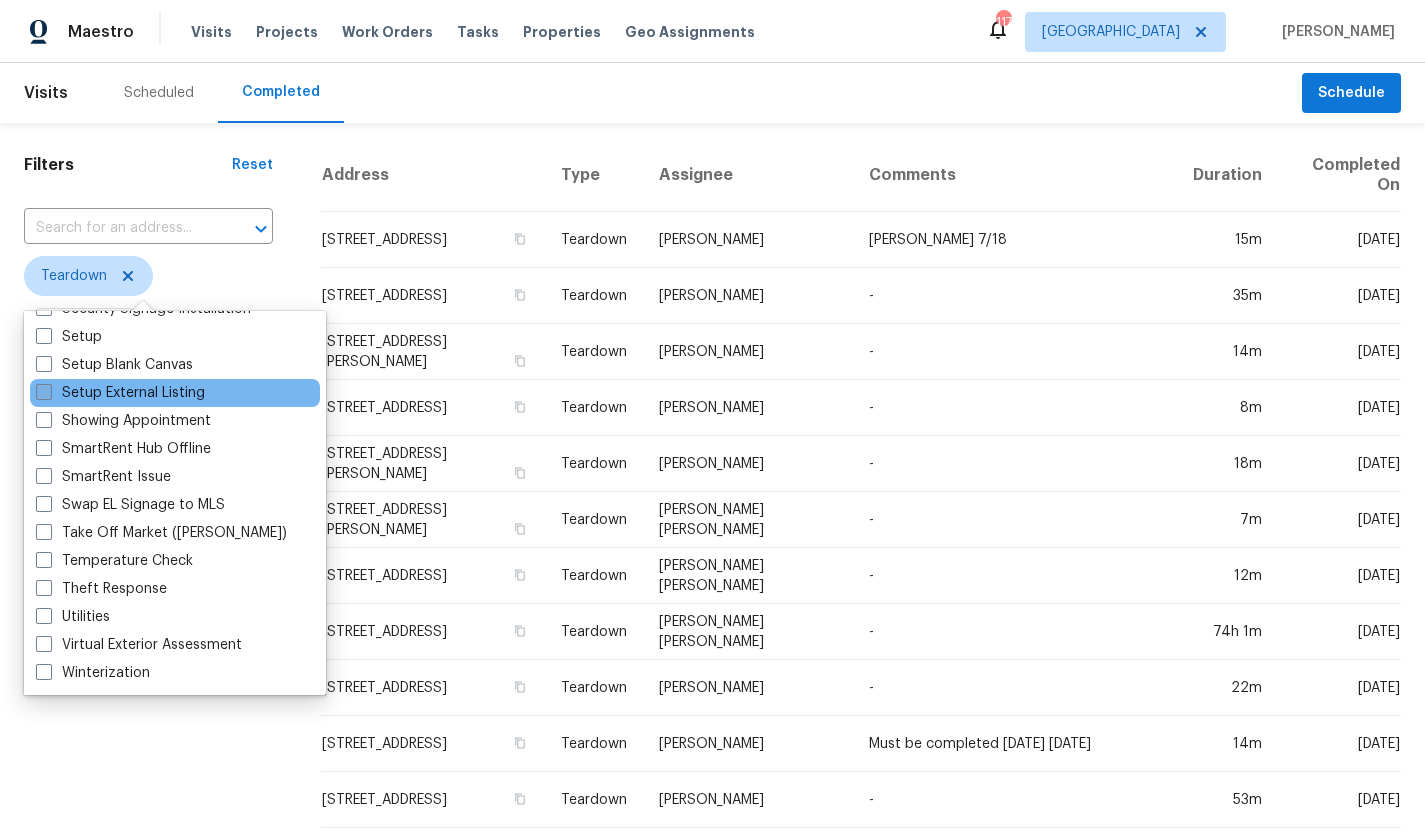 click at bounding box center (44, 392) 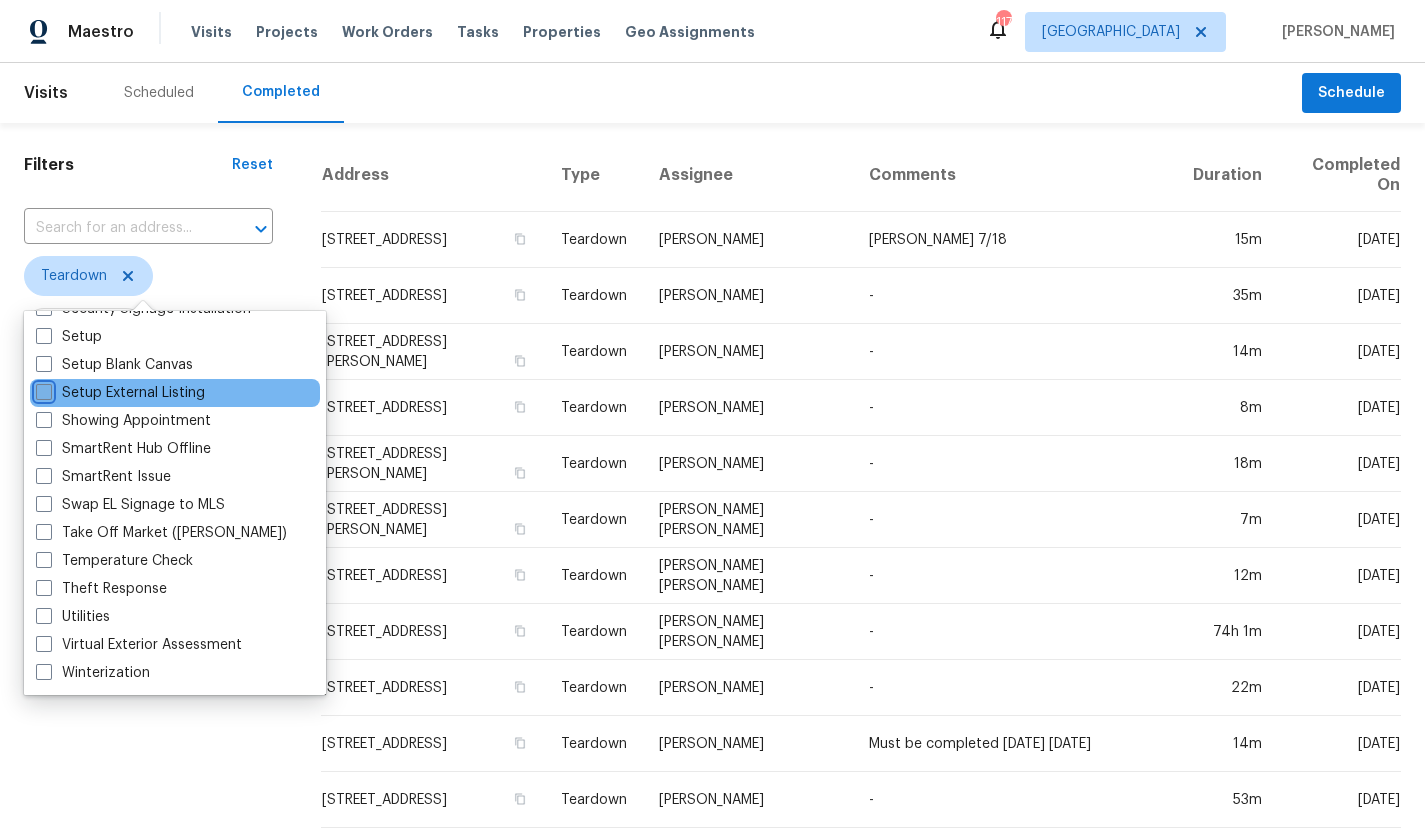 click on "Setup External Listing" at bounding box center (42, 389) 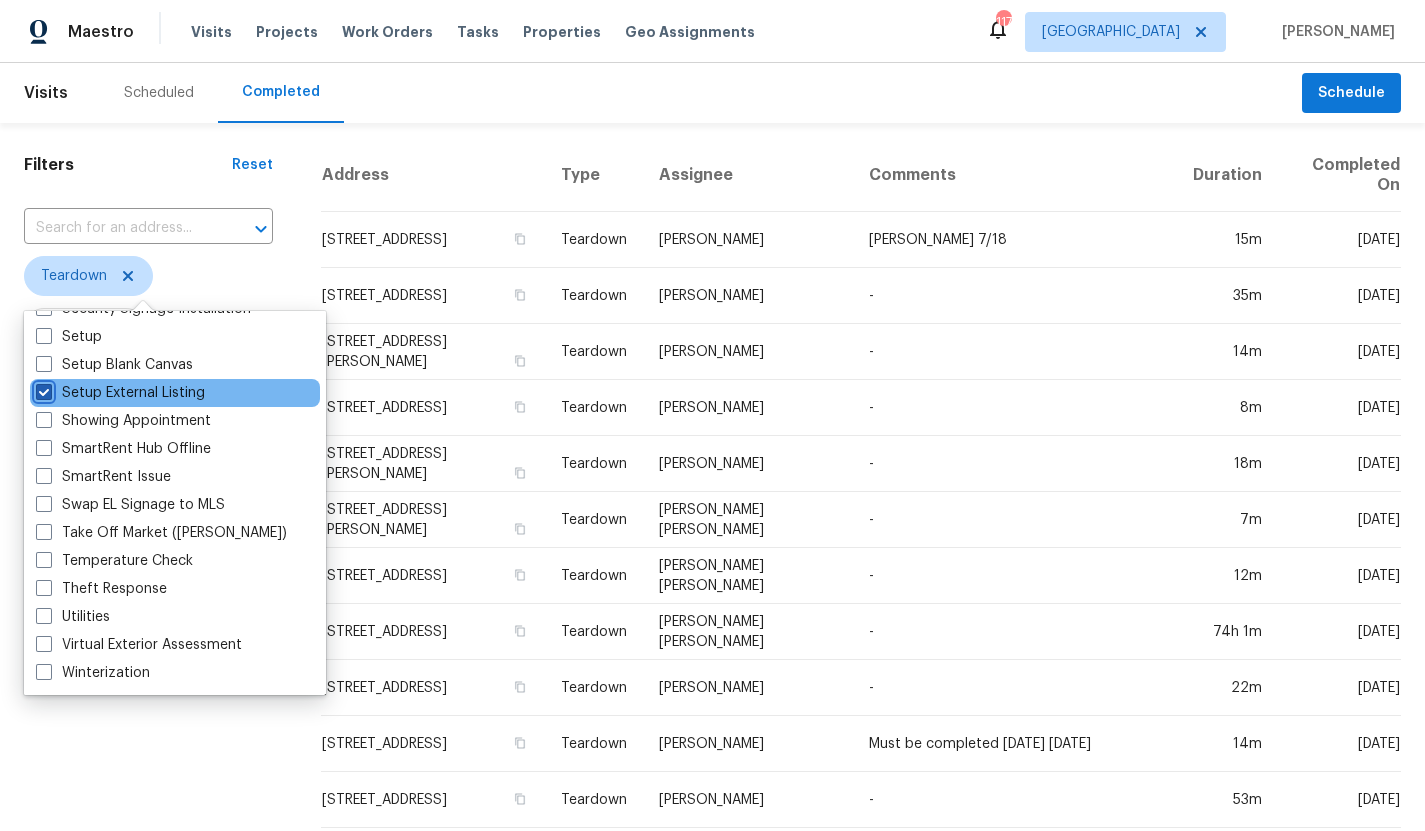 checkbox on "true" 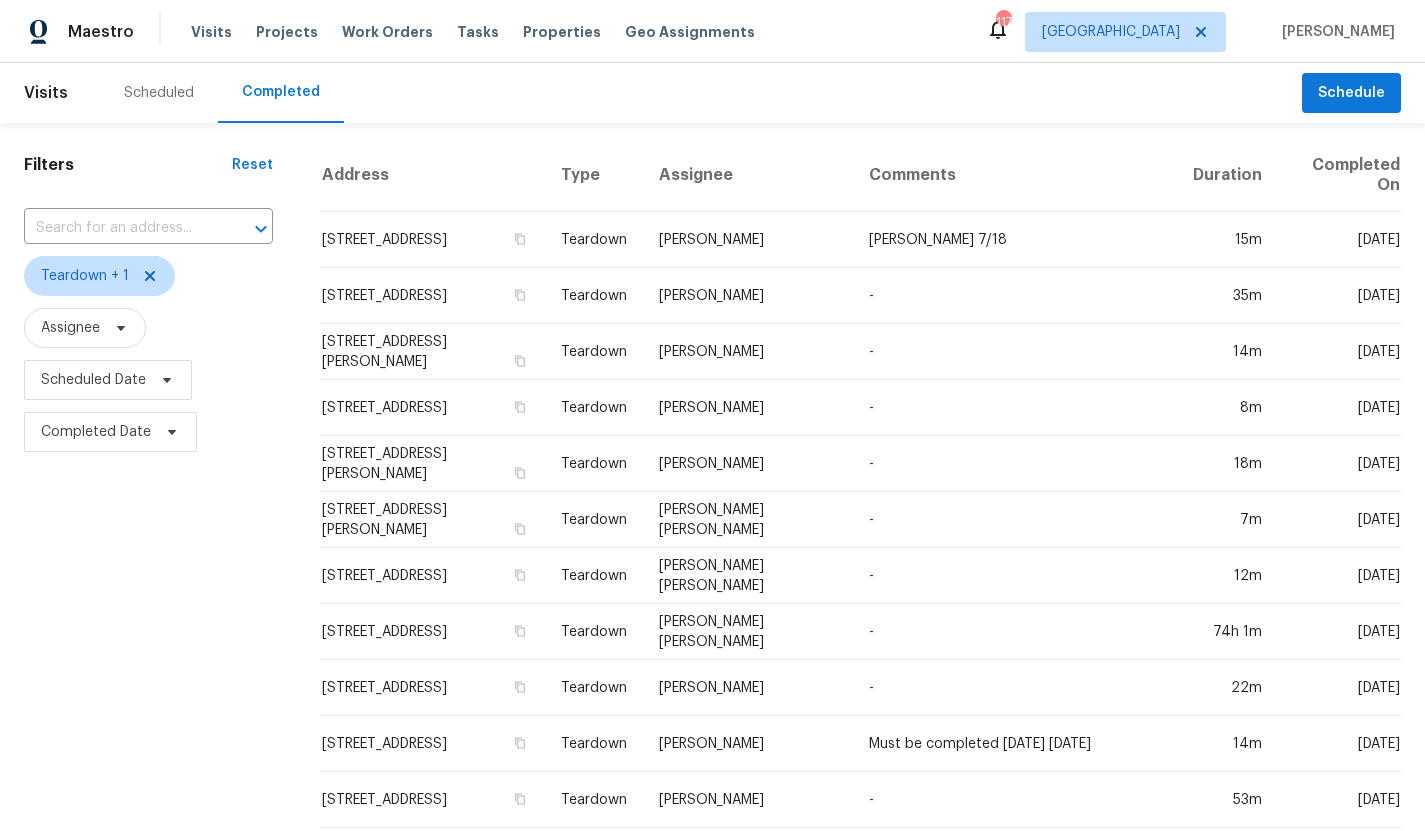 click on "Filters Reset ​ Teardown + 1 Assignee Scheduled Date Completed Date" at bounding box center (148, 754) 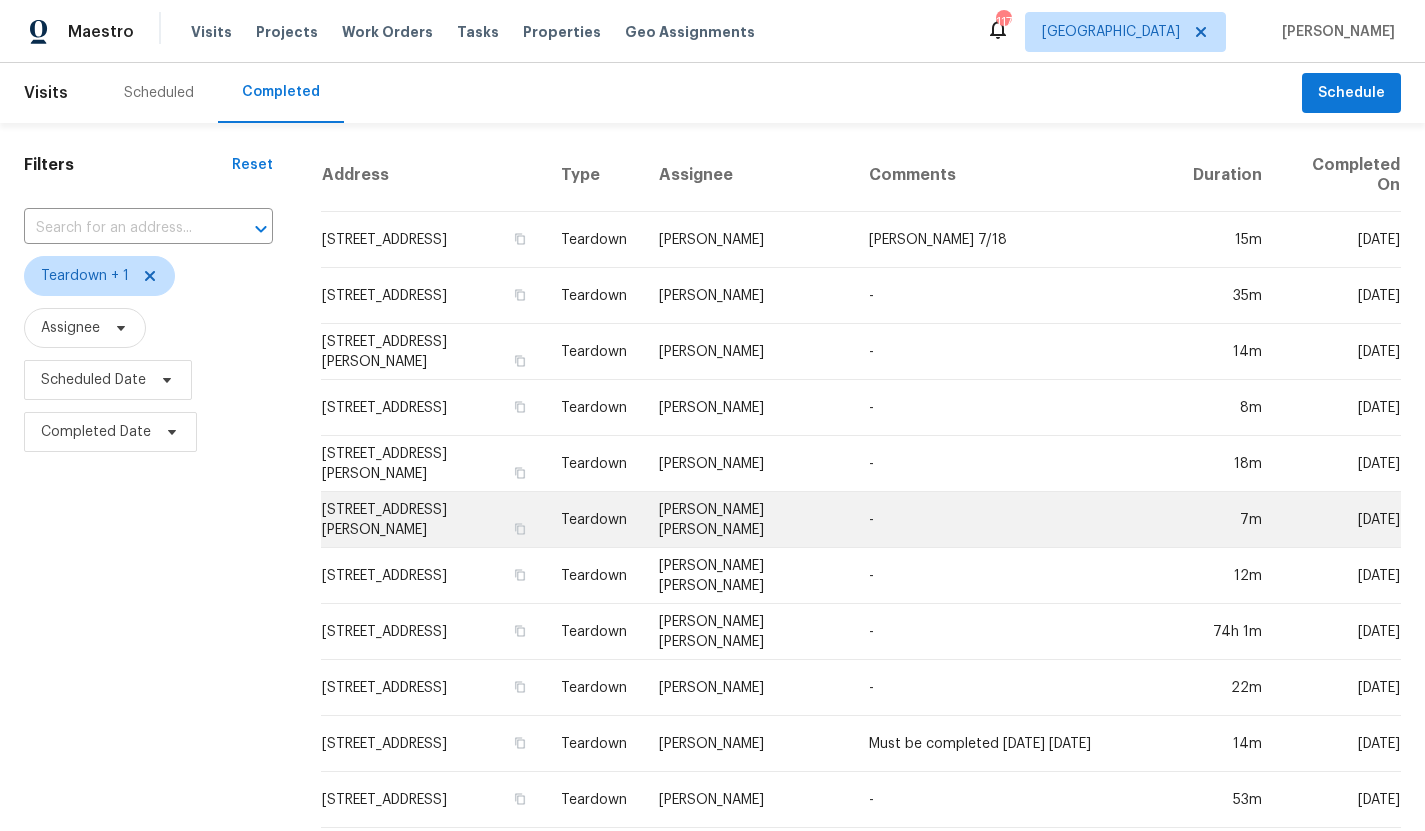 scroll, scrollTop: 554, scrollLeft: 0, axis: vertical 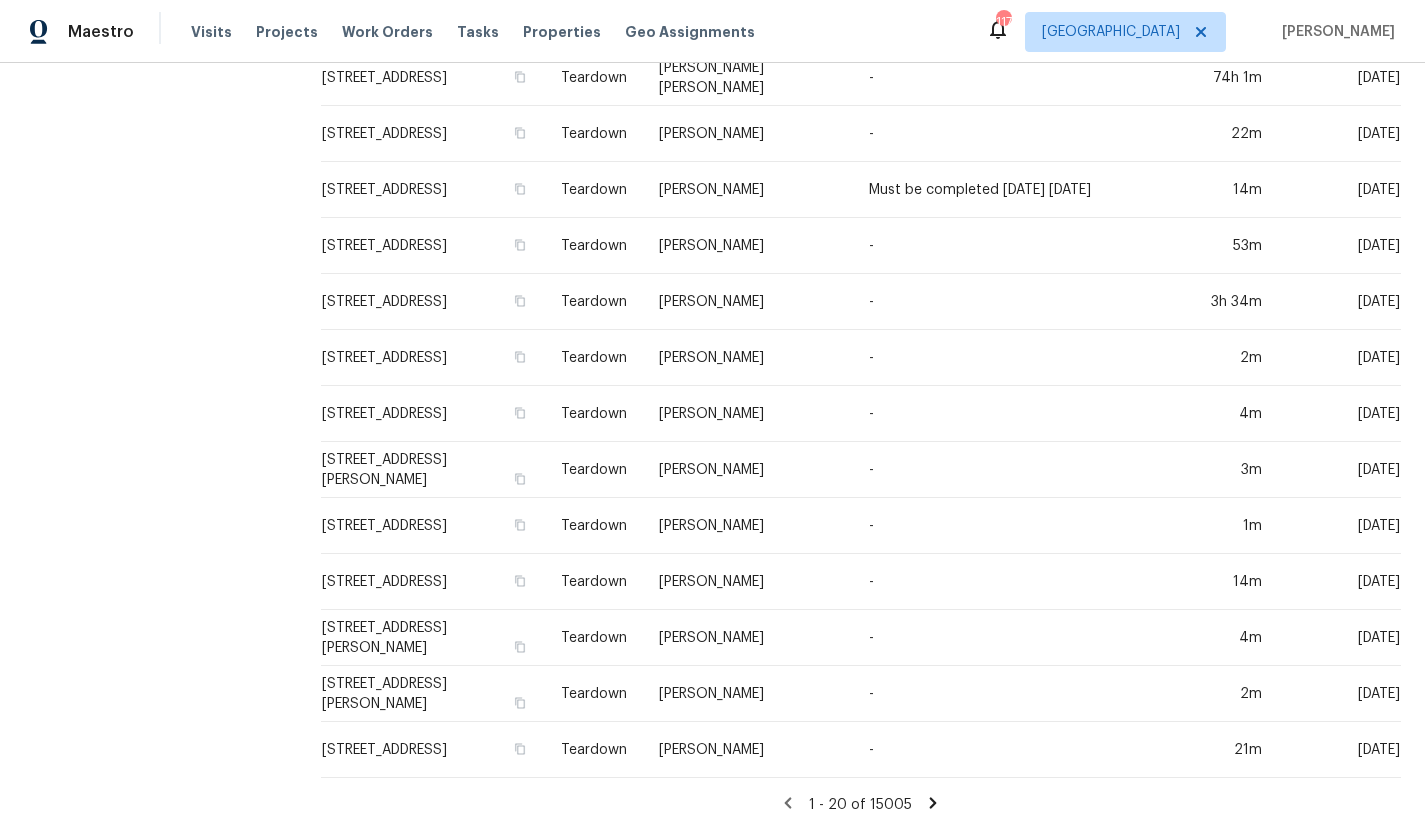 click 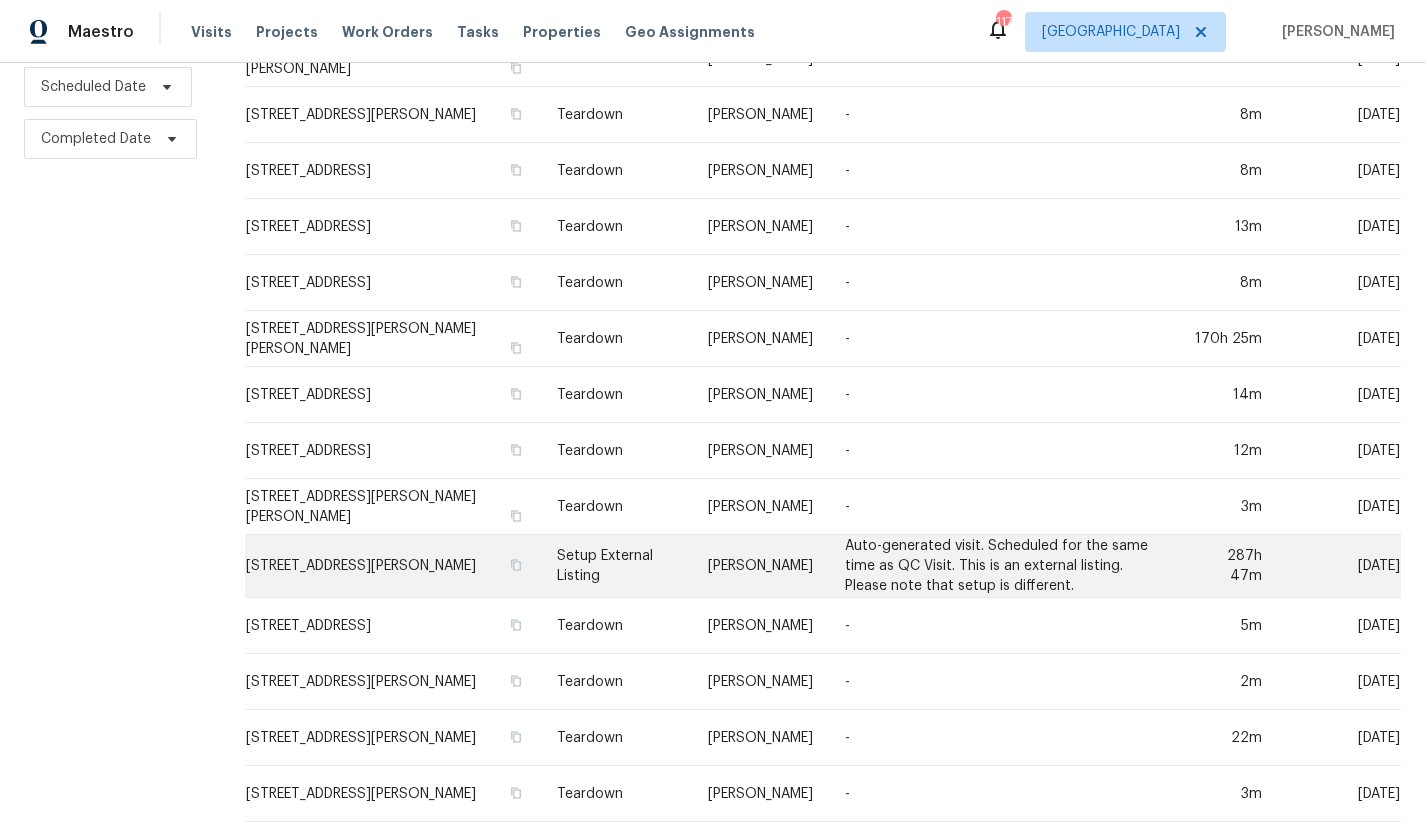 scroll, scrollTop: 296, scrollLeft: 0, axis: vertical 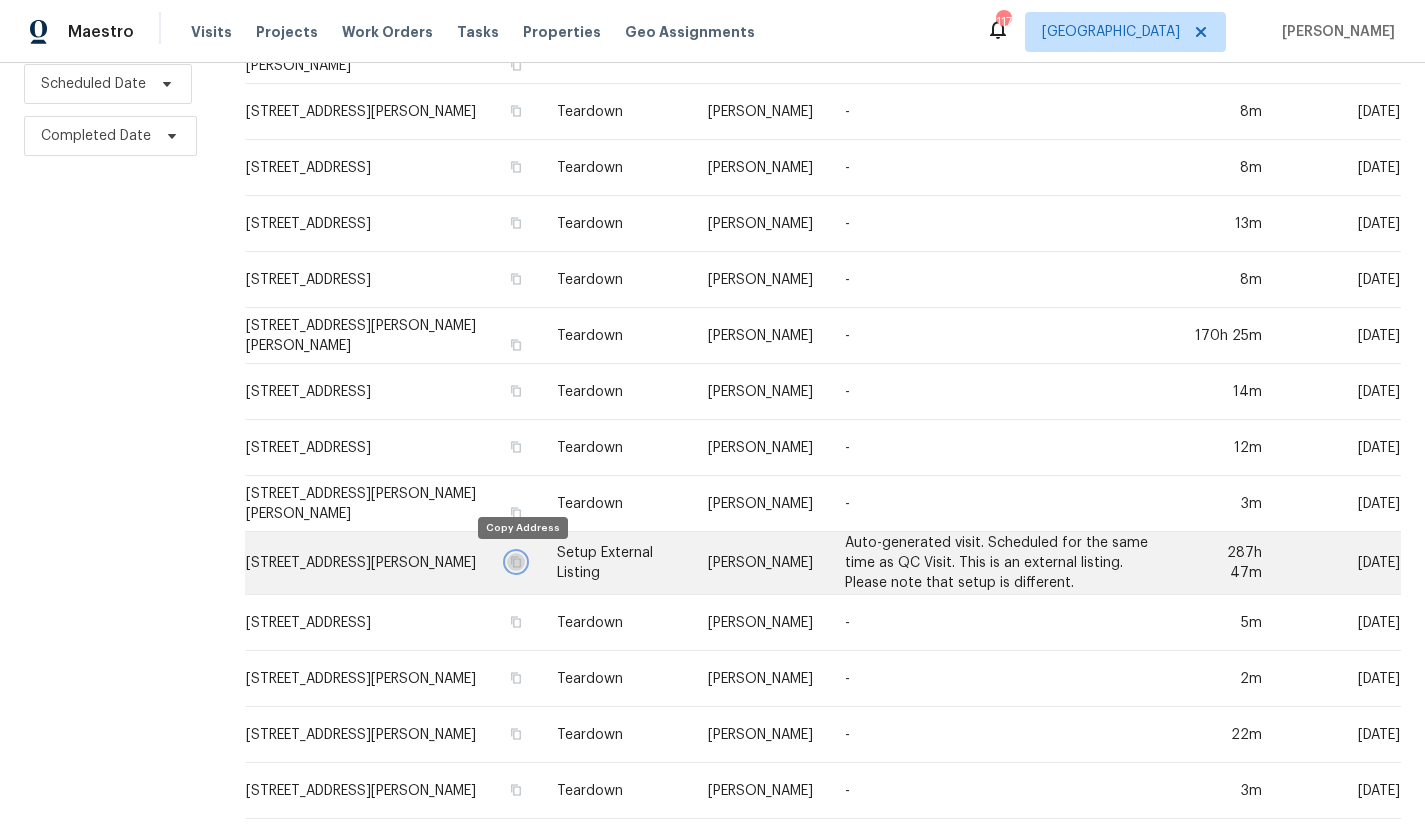 click 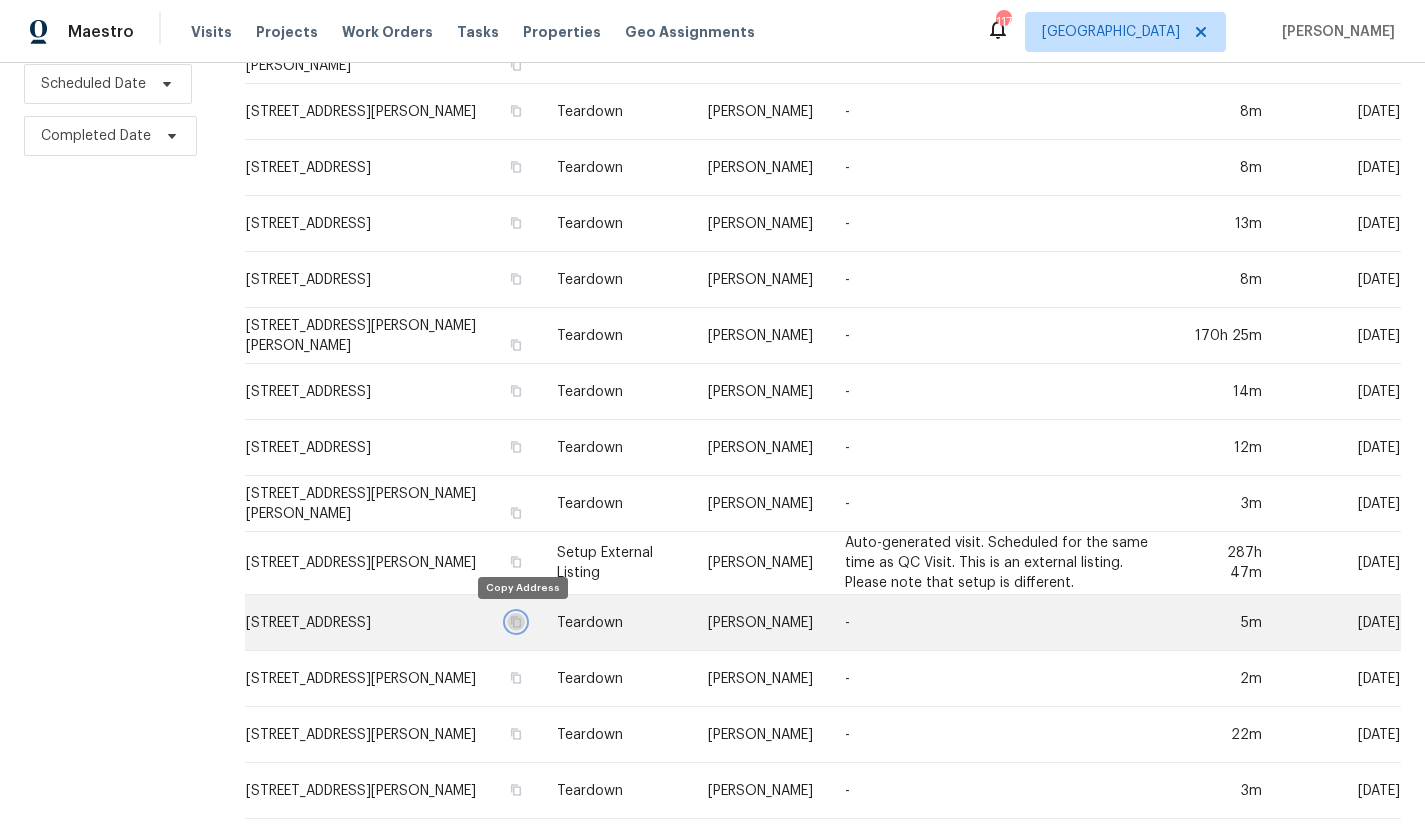 click 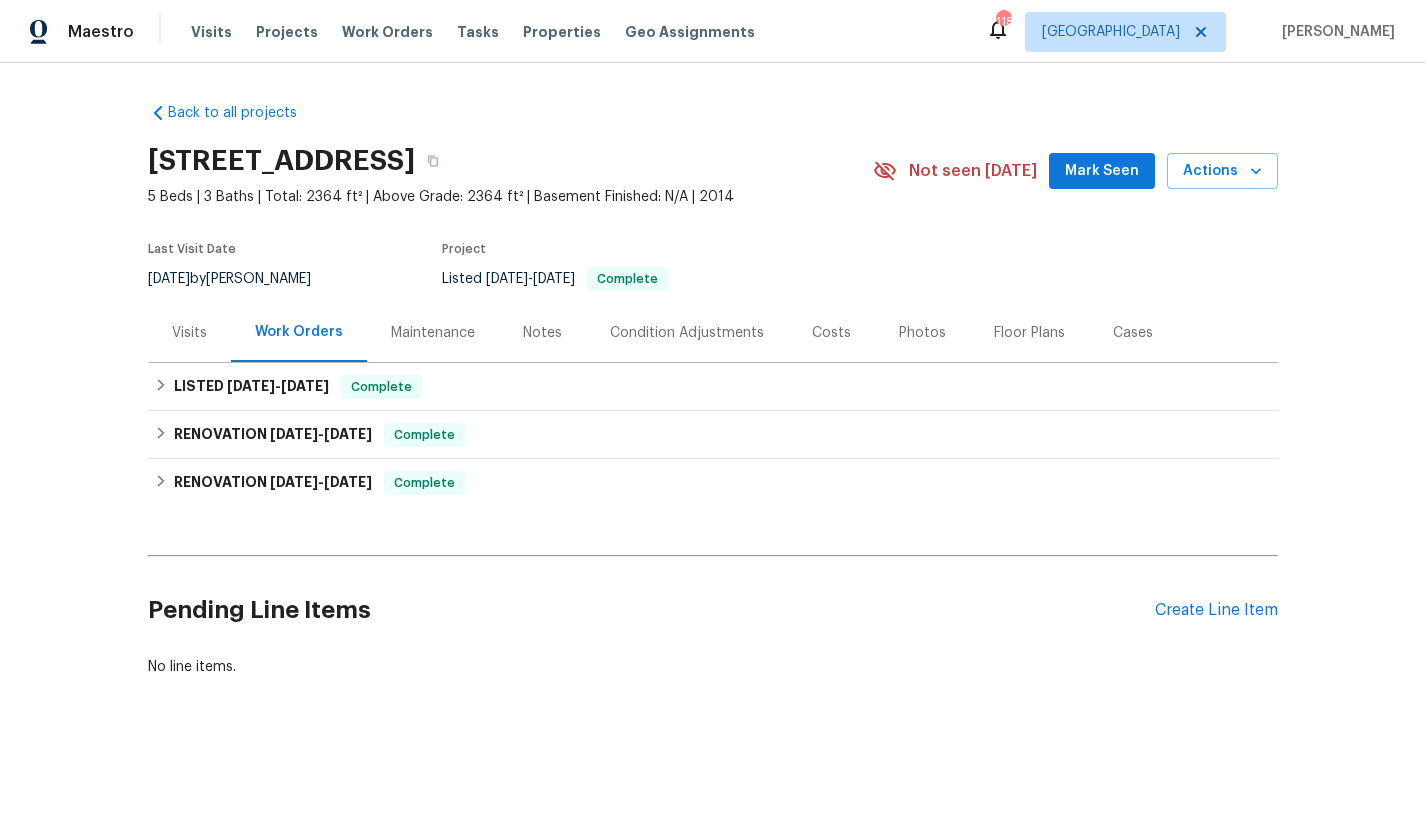 scroll, scrollTop: 0, scrollLeft: 0, axis: both 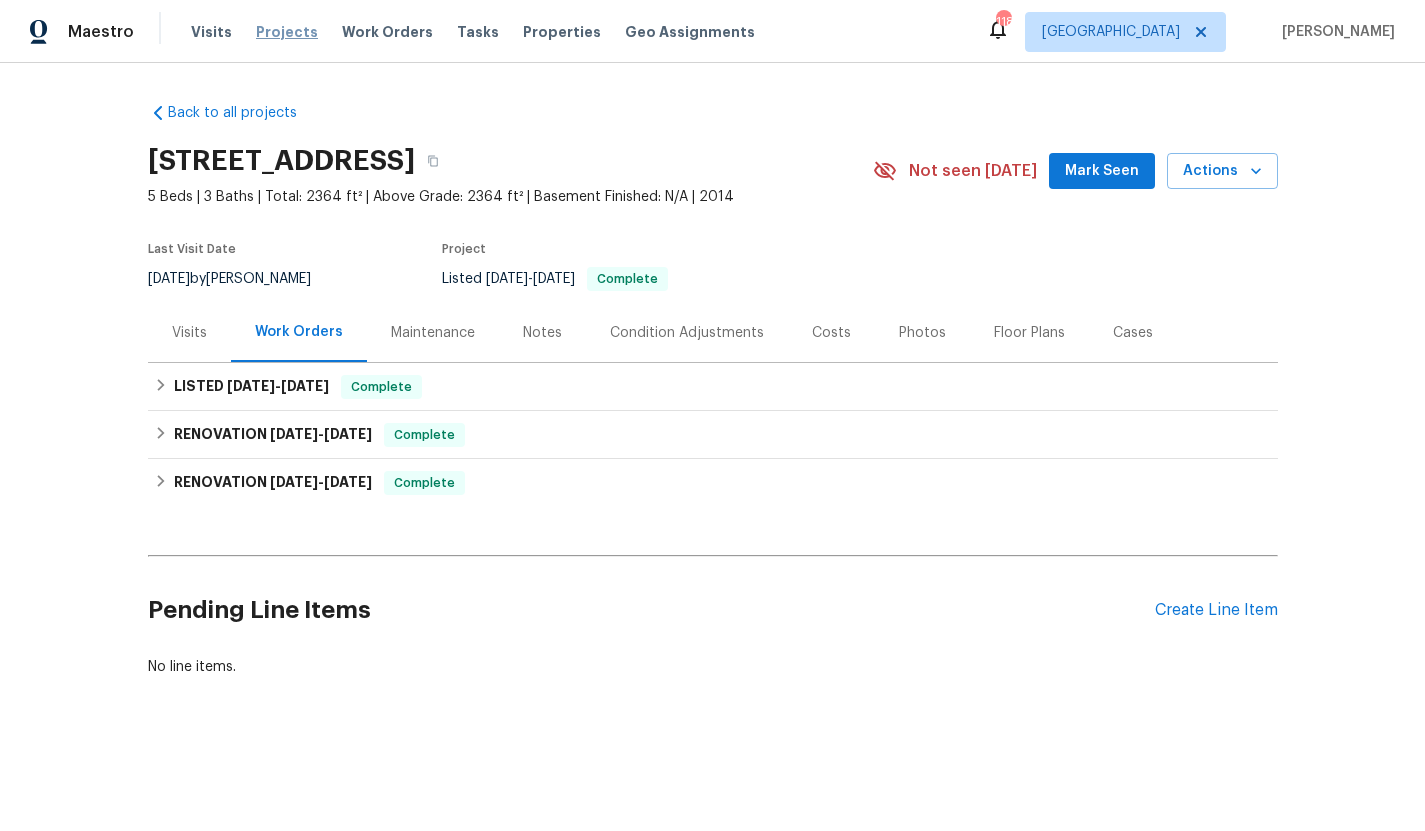 click on "Projects" at bounding box center (287, 32) 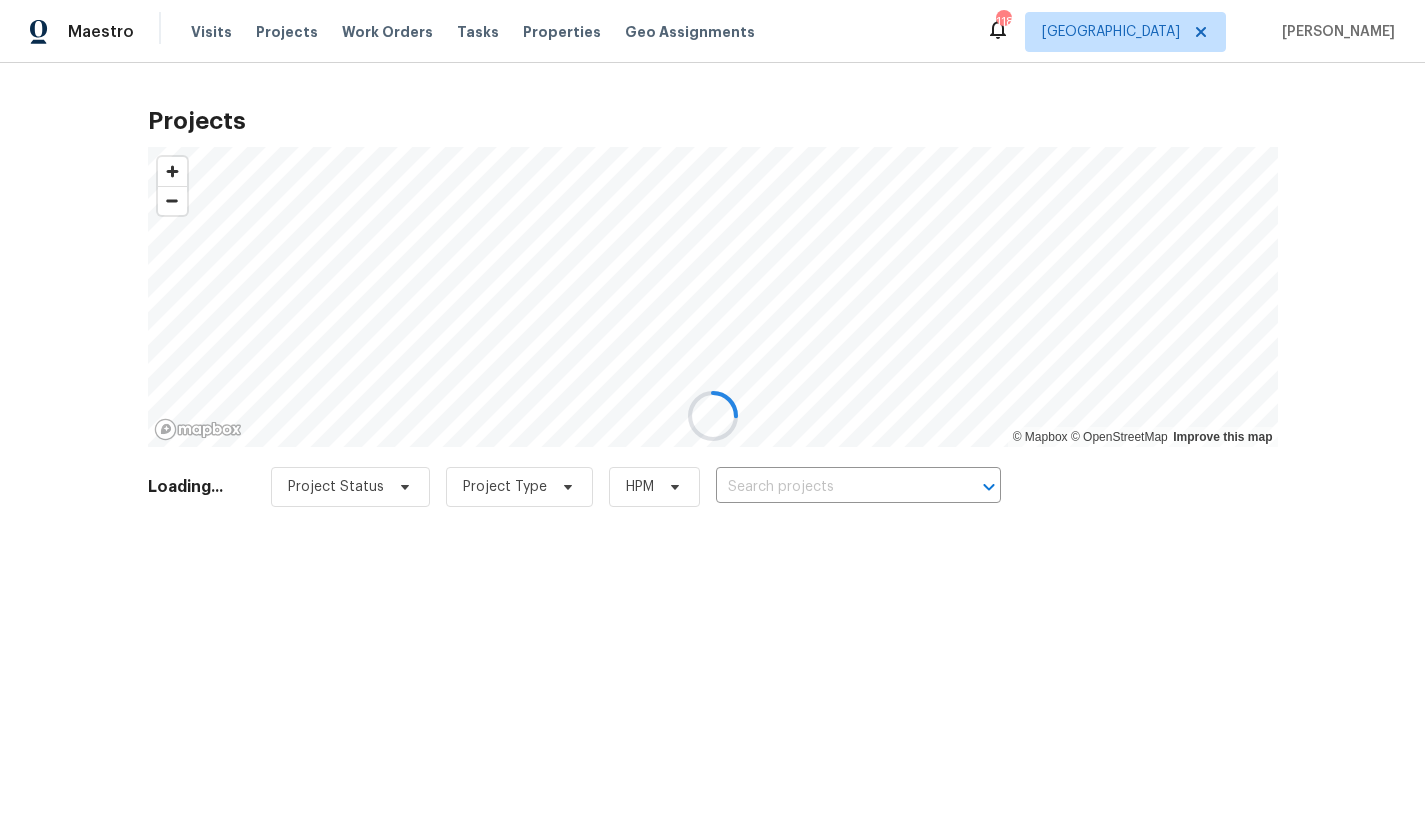 click at bounding box center [712, 415] 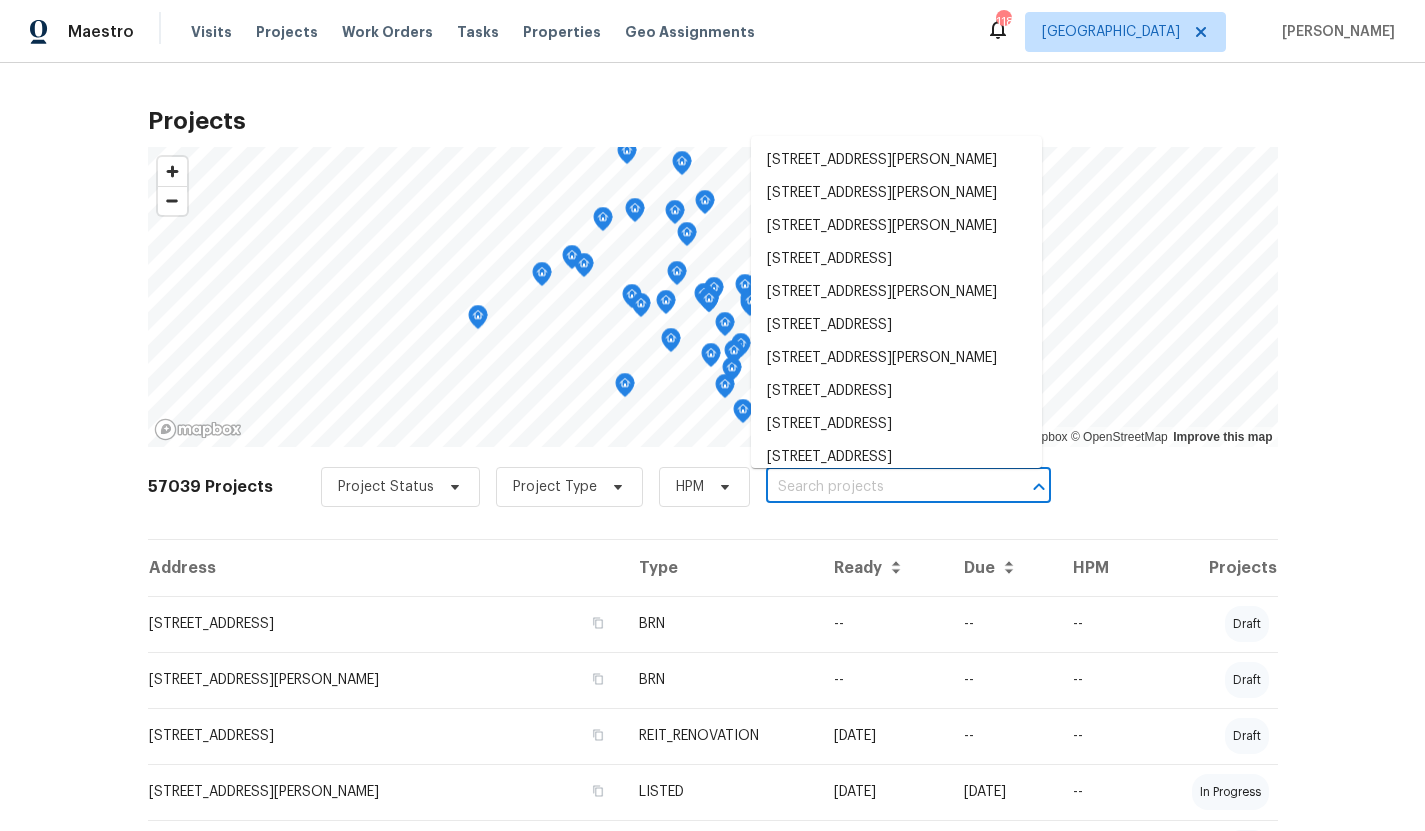 click at bounding box center [880, 487] 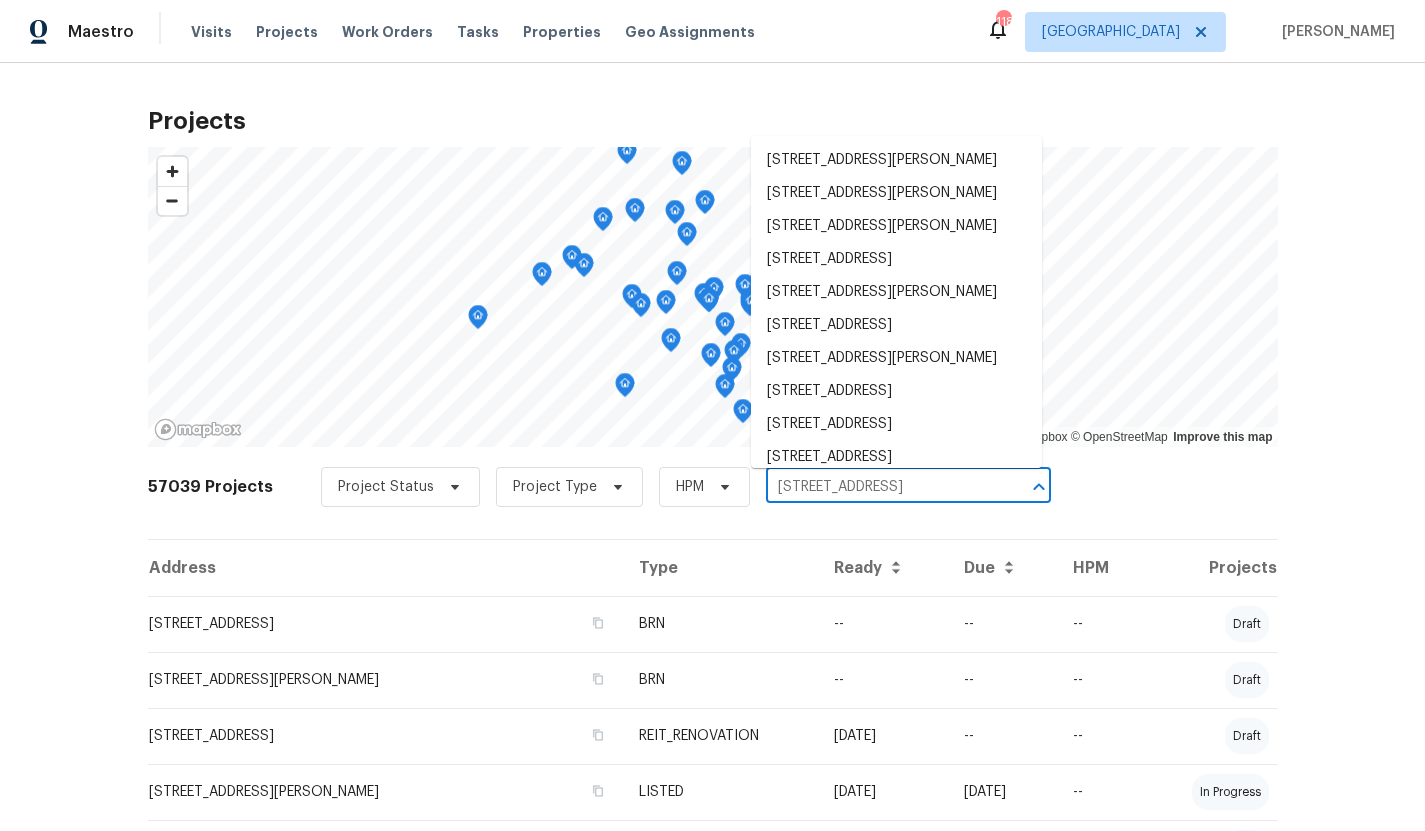 scroll, scrollTop: 0, scrollLeft: 26, axis: horizontal 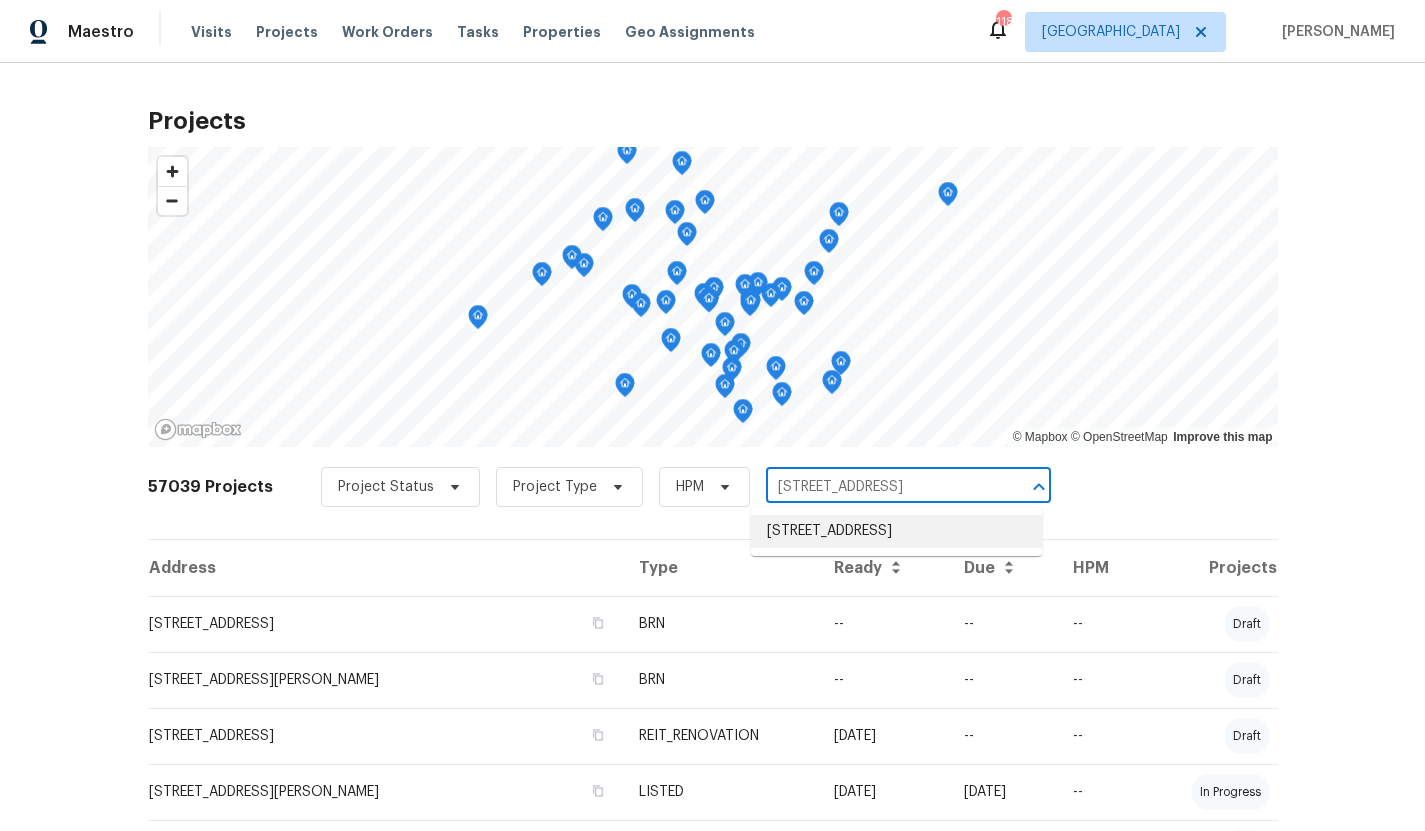 click on "[STREET_ADDRESS]" at bounding box center (896, 531) 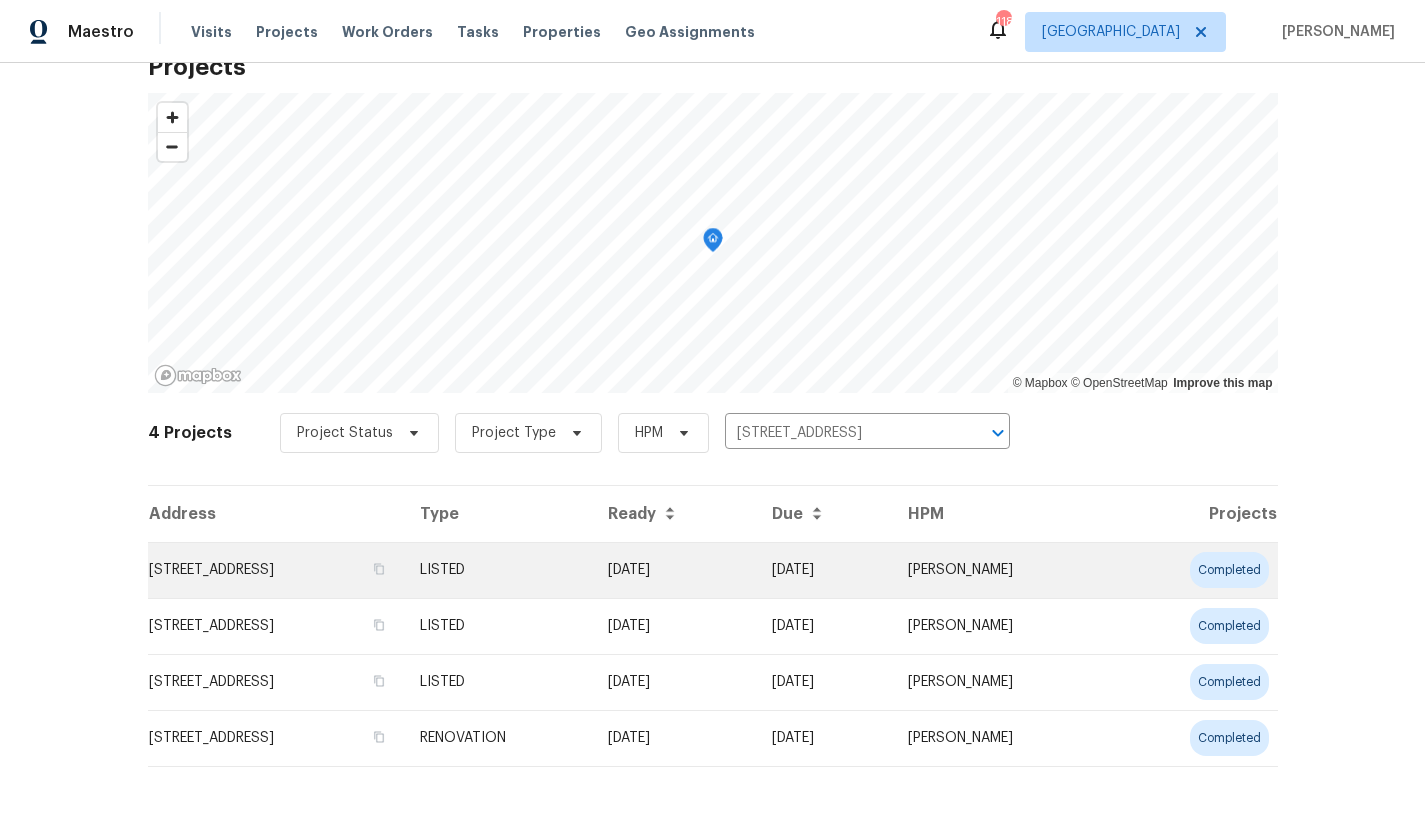 scroll, scrollTop: 0, scrollLeft: 0, axis: both 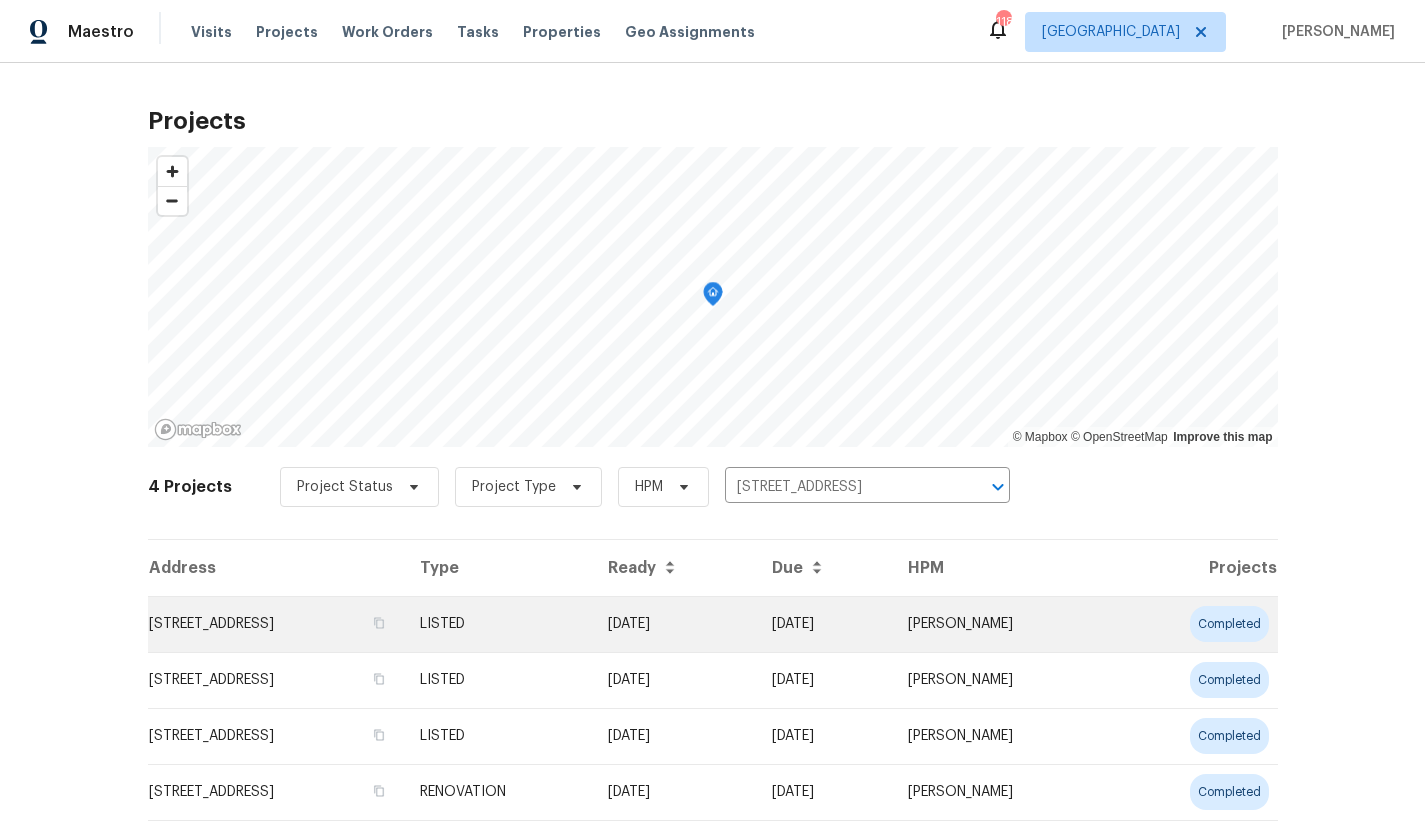 click on "[STREET_ADDRESS]" at bounding box center [276, 624] 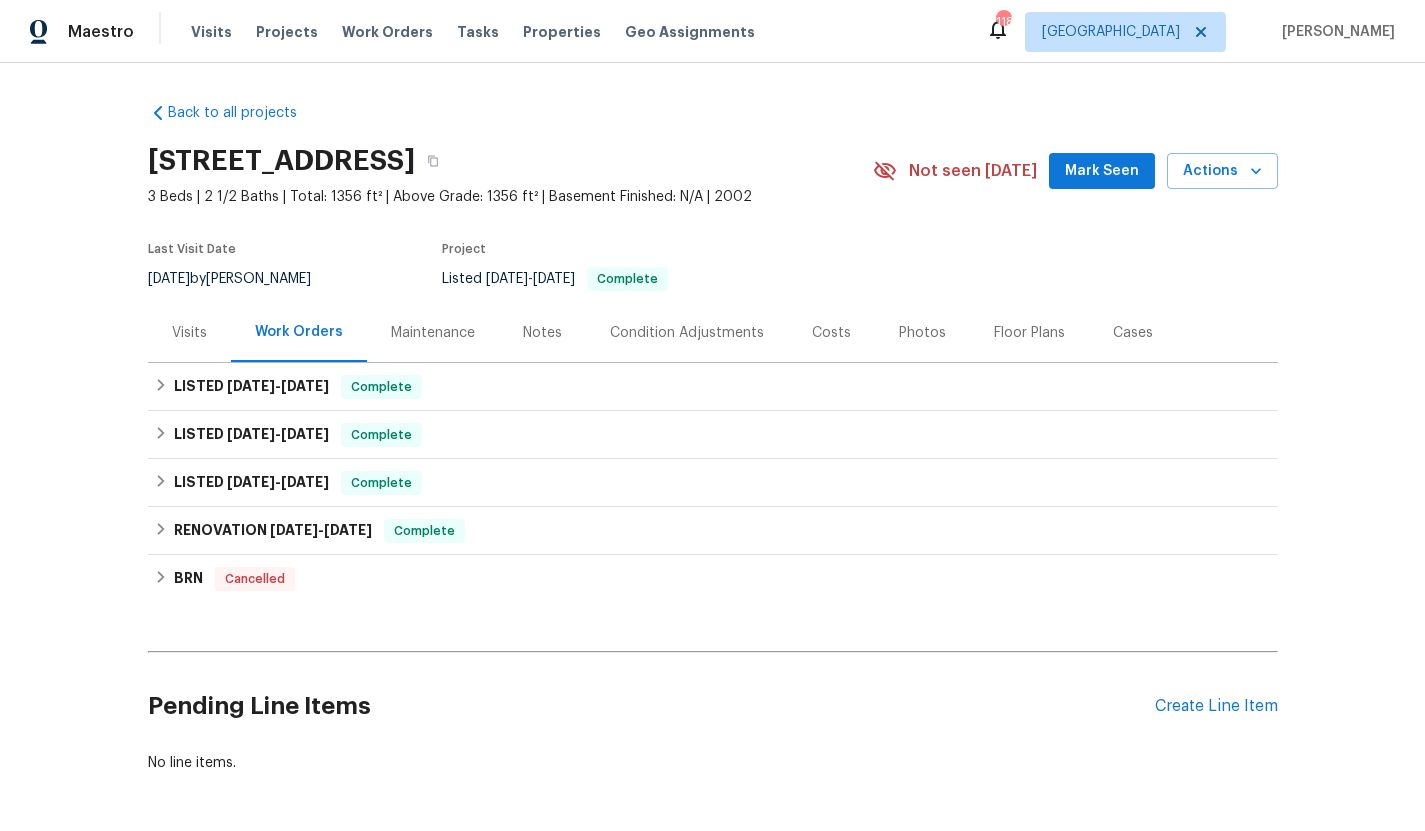 click on "Visits" at bounding box center (189, 333) 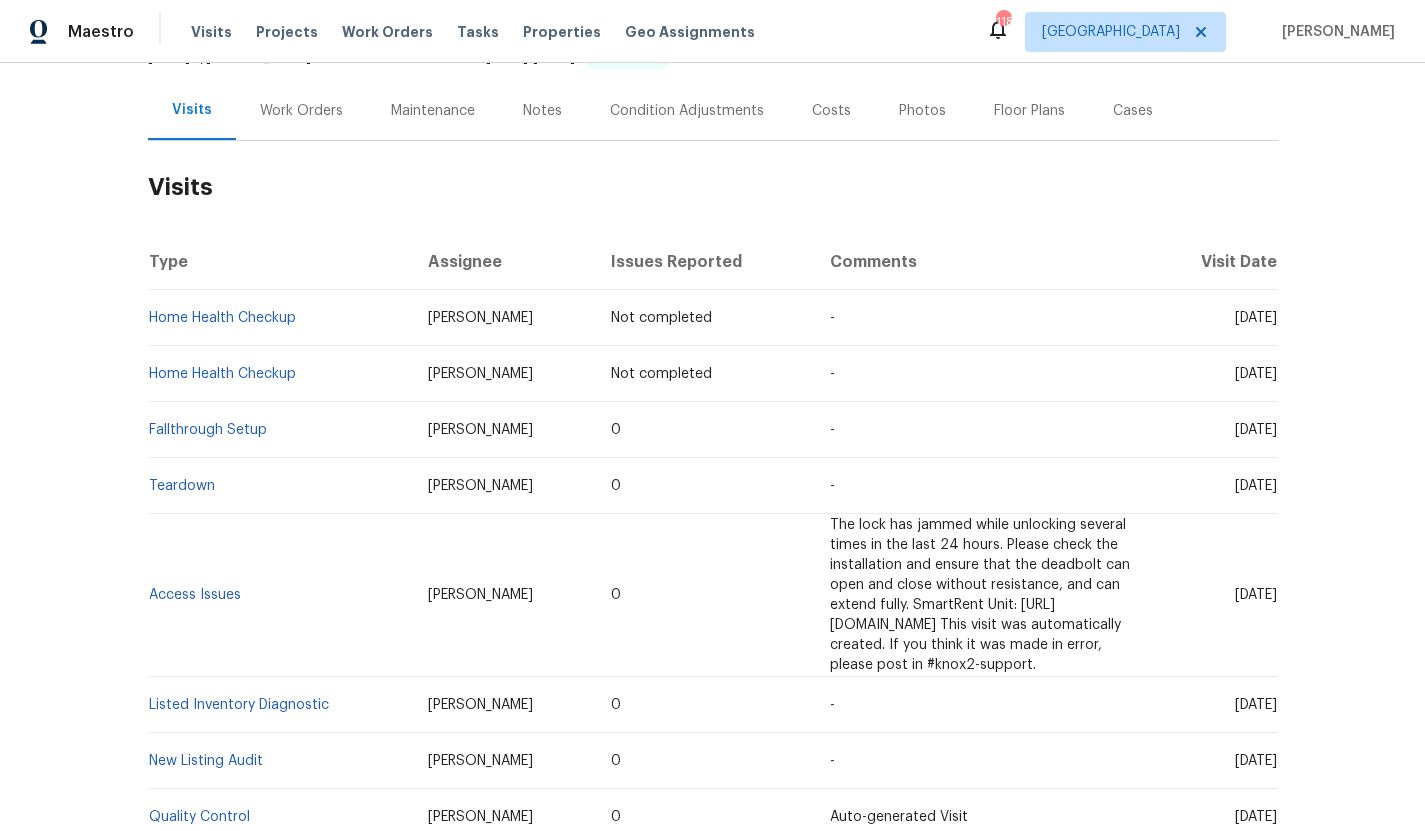 scroll, scrollTop: 229, scrollLeft: 0, axis: vertical 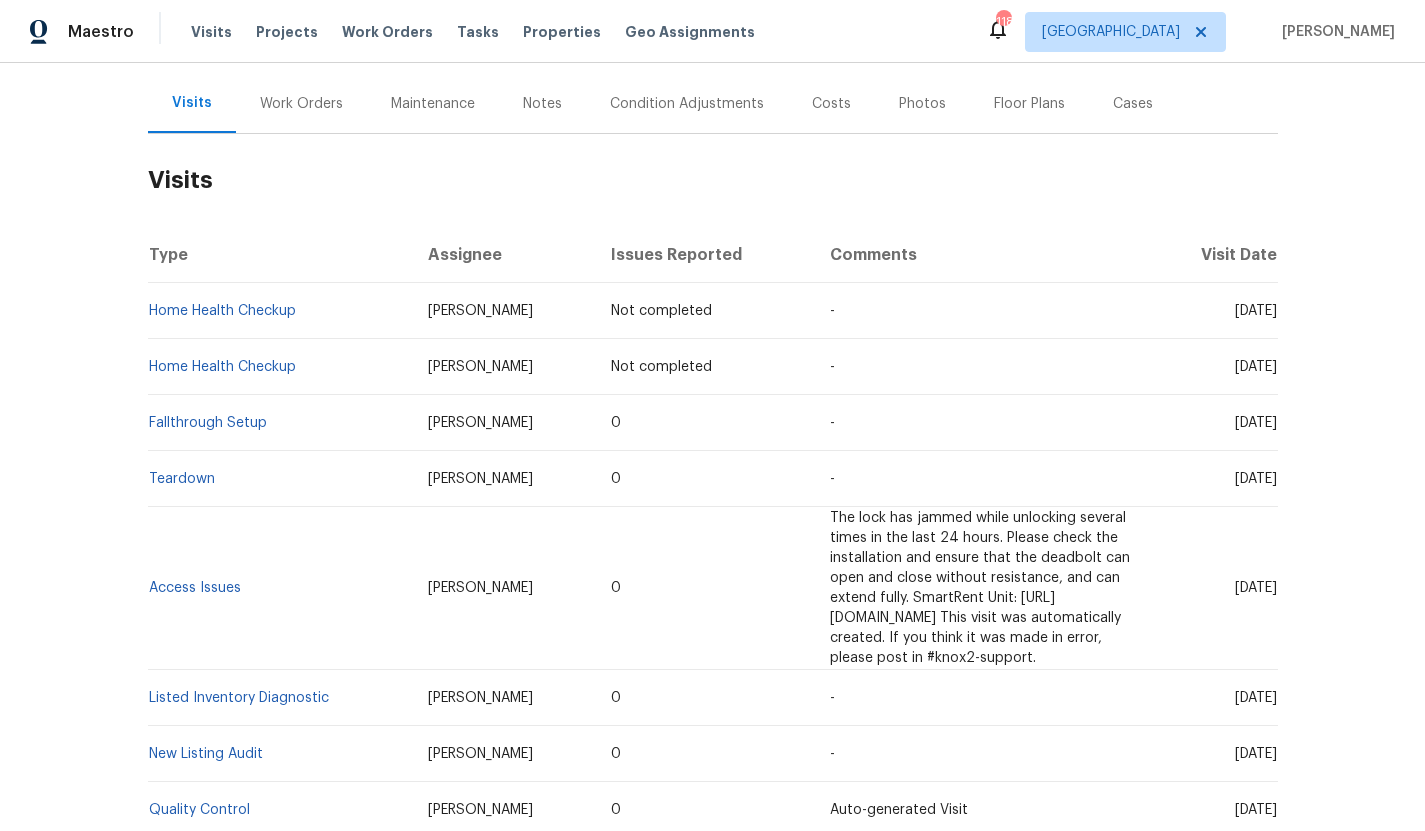 click on "The lock has jammed while unlocking several times in the last 24 hours.
Please check the installation and ensure that the deadbolt can open and close without resistance, and can extend fully.
SmartRent Unit: [URL][DOMAIN_NAME]
This visit was automatically created. If you think it was made in error, please post in #knox2-support." at bounding box center [983, 588] 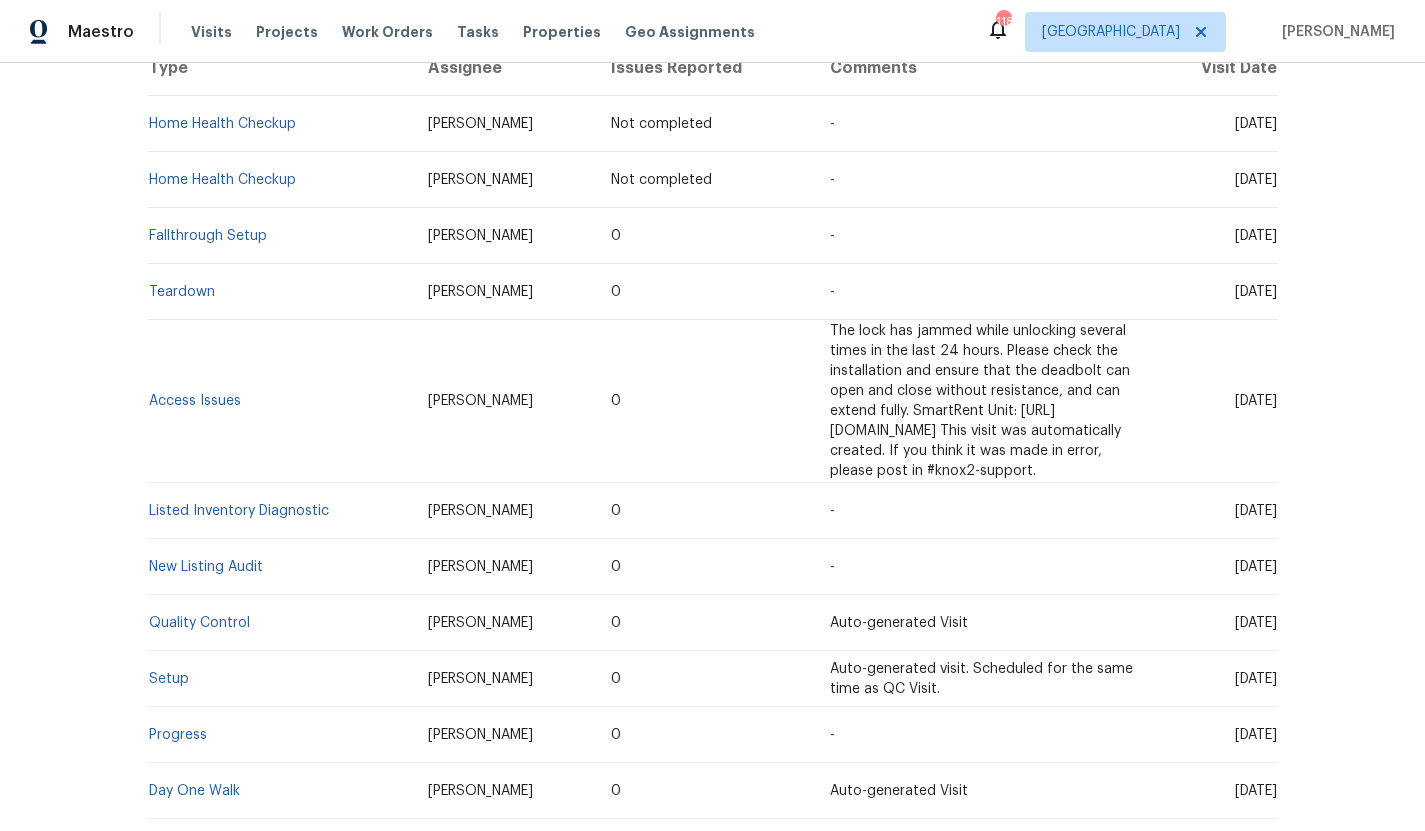 scroll, scrollTop: 373, scrollLeft: 0, axis: vertical 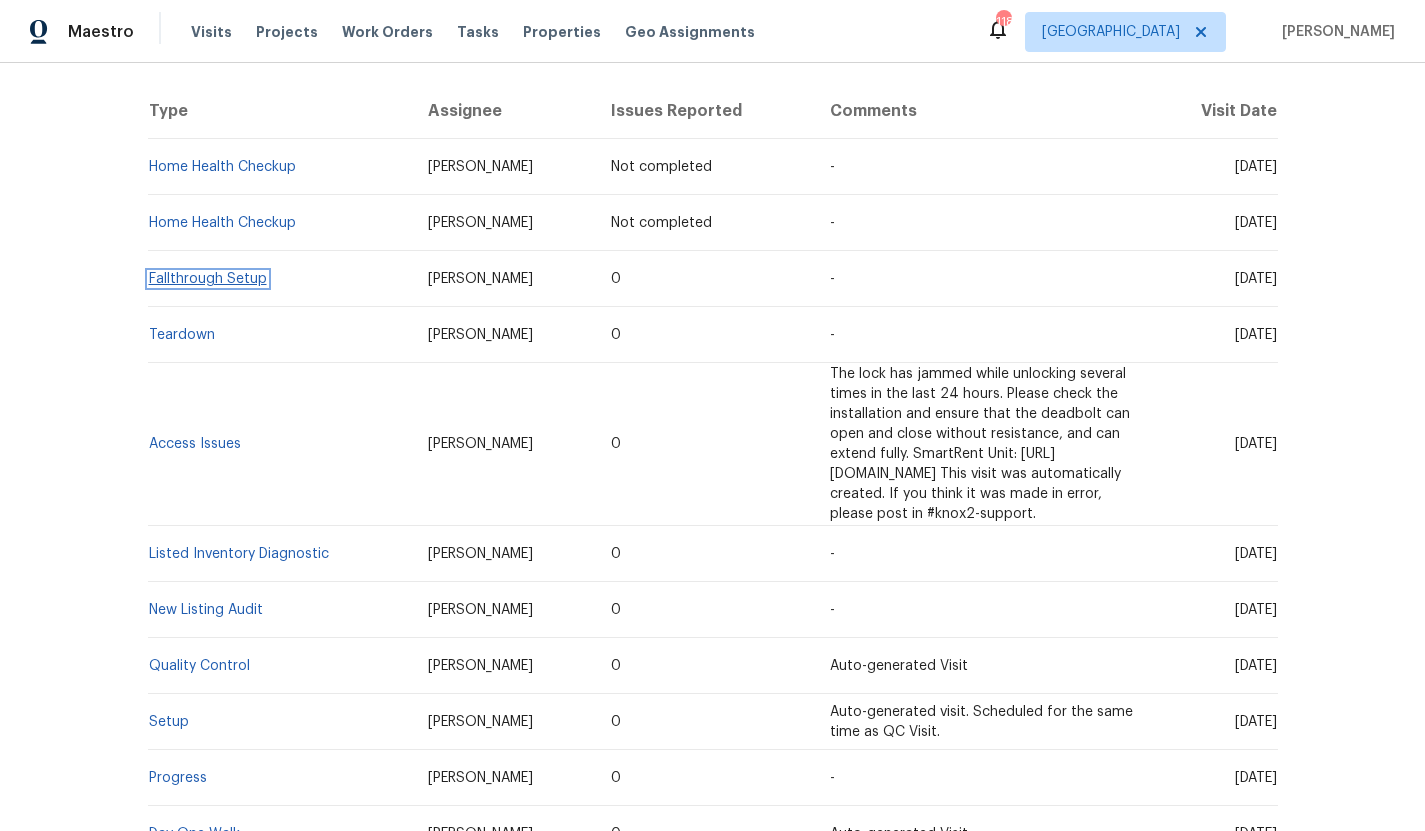 click on "Fallthrough Setup" at bounding box center (208, 279) 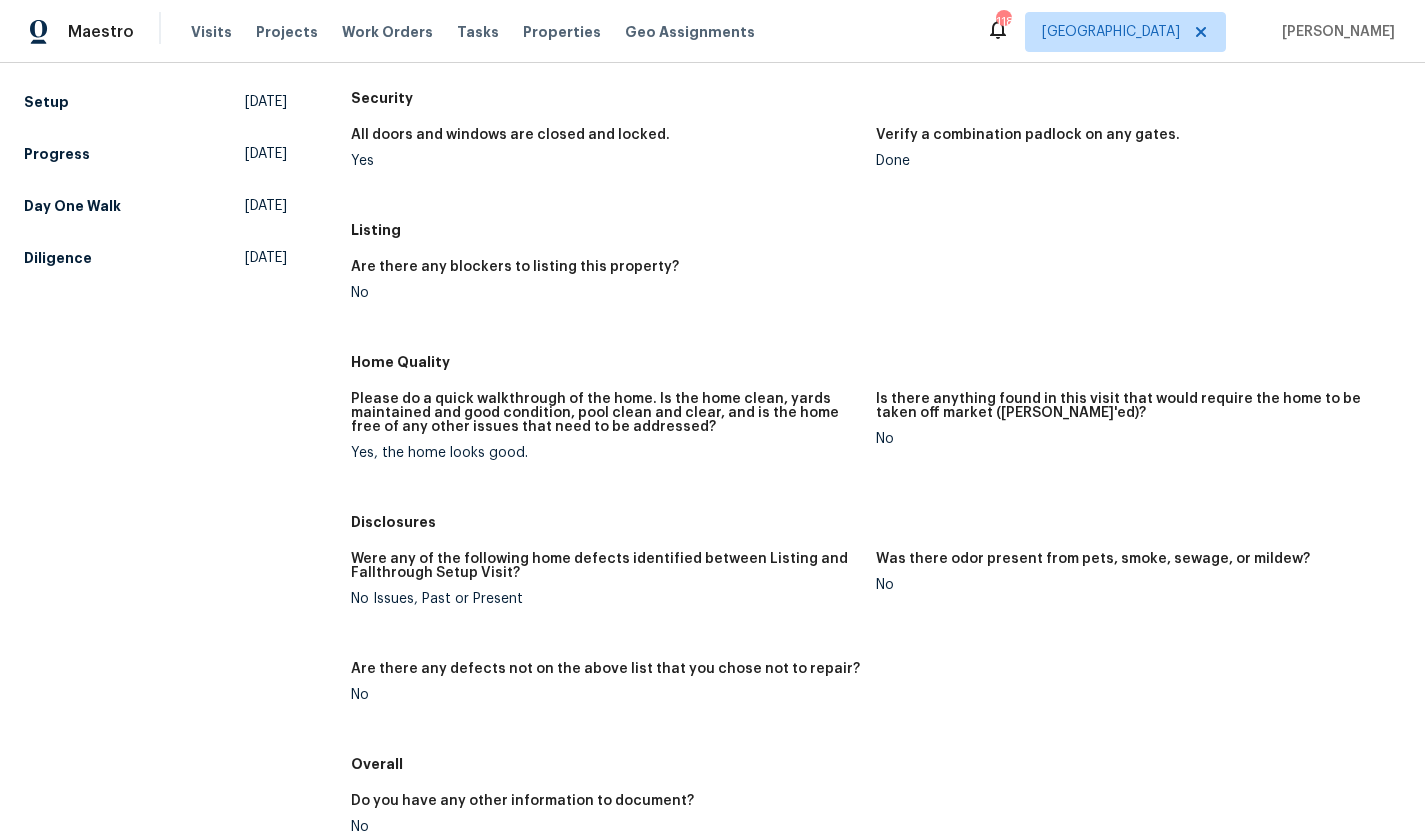 scroll, scrollTop: 0, scrollLeft: 0, axis: both 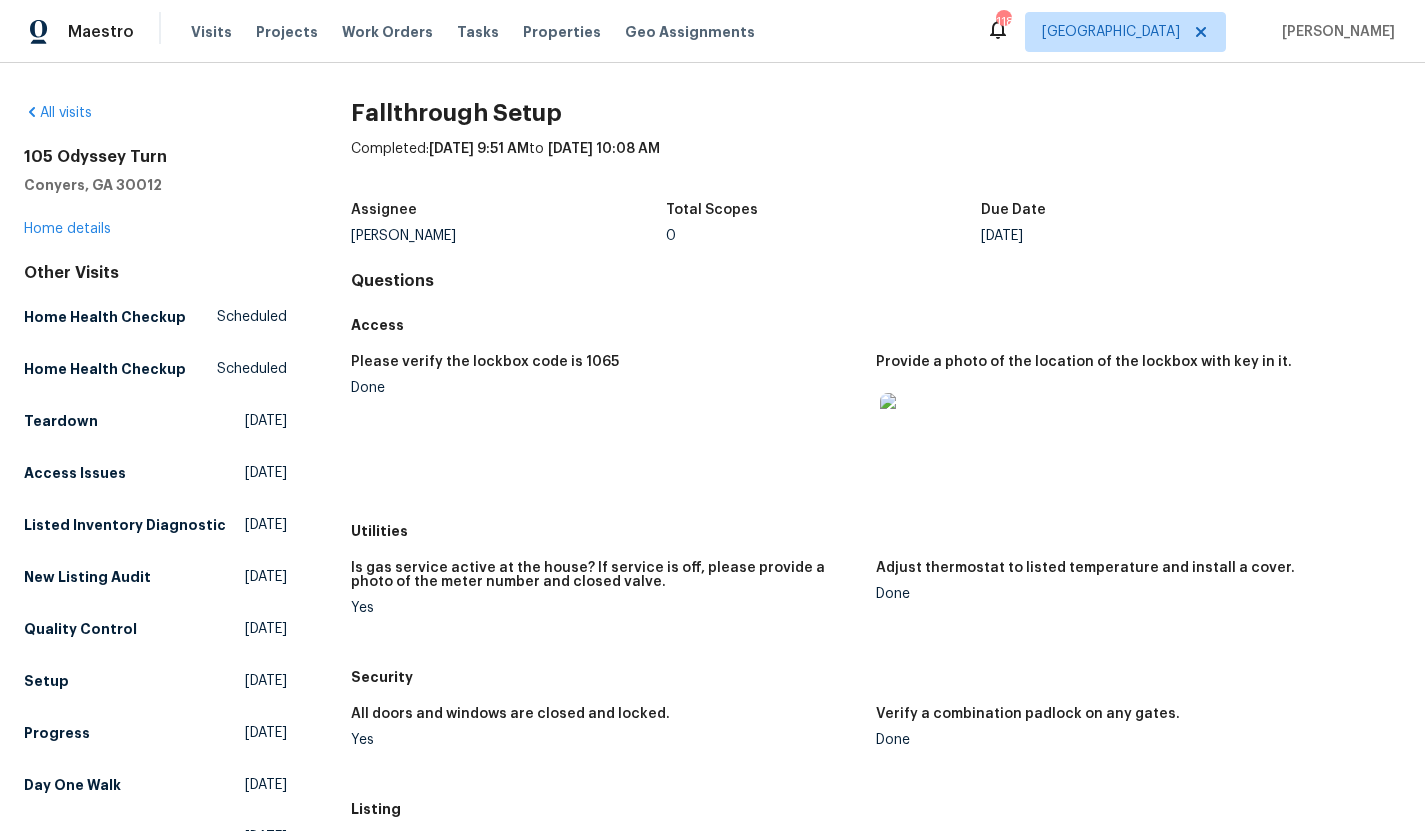 click at bounding box center (912, 425) 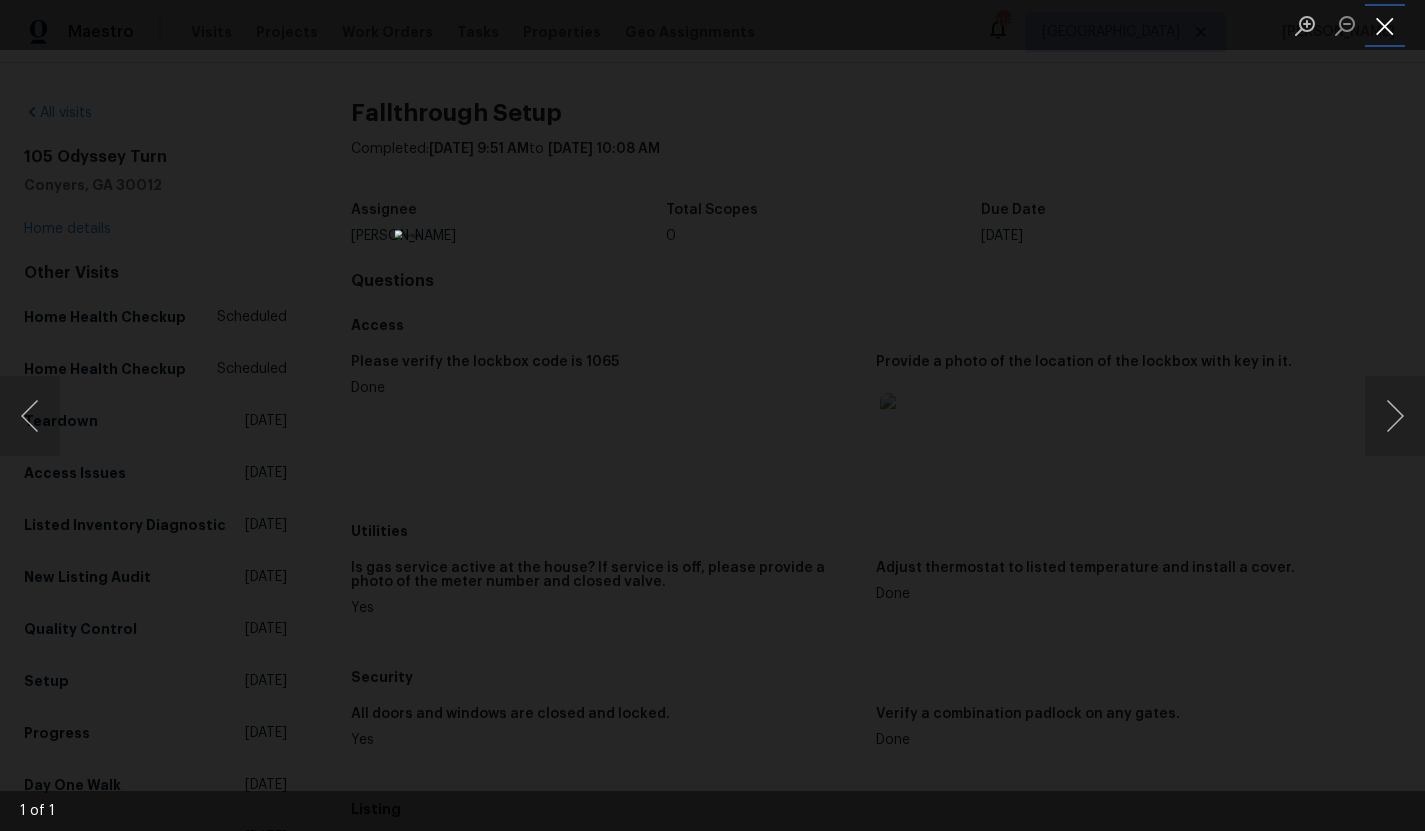 click at bounding box center (1385, 25) 